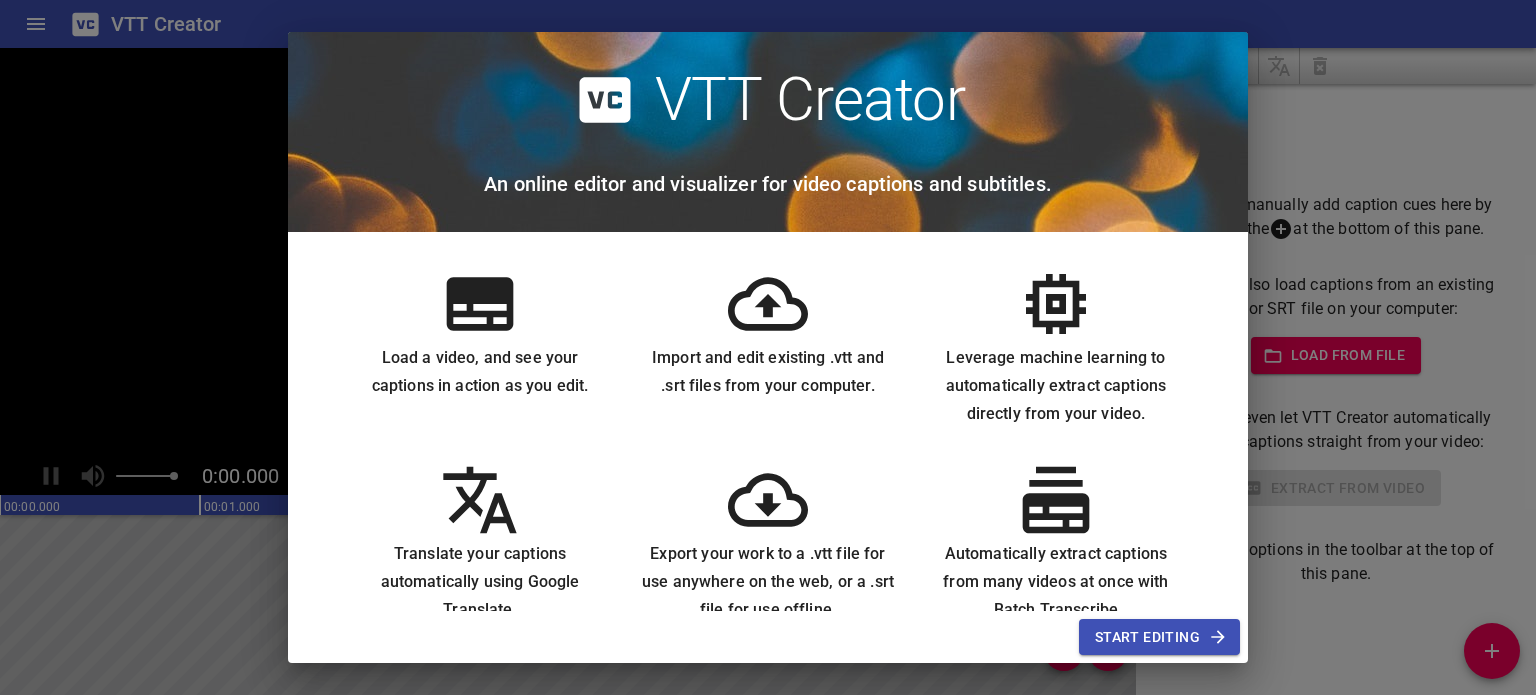 scroll, scrollTop: 0, scrollLeft: 0, axis: both 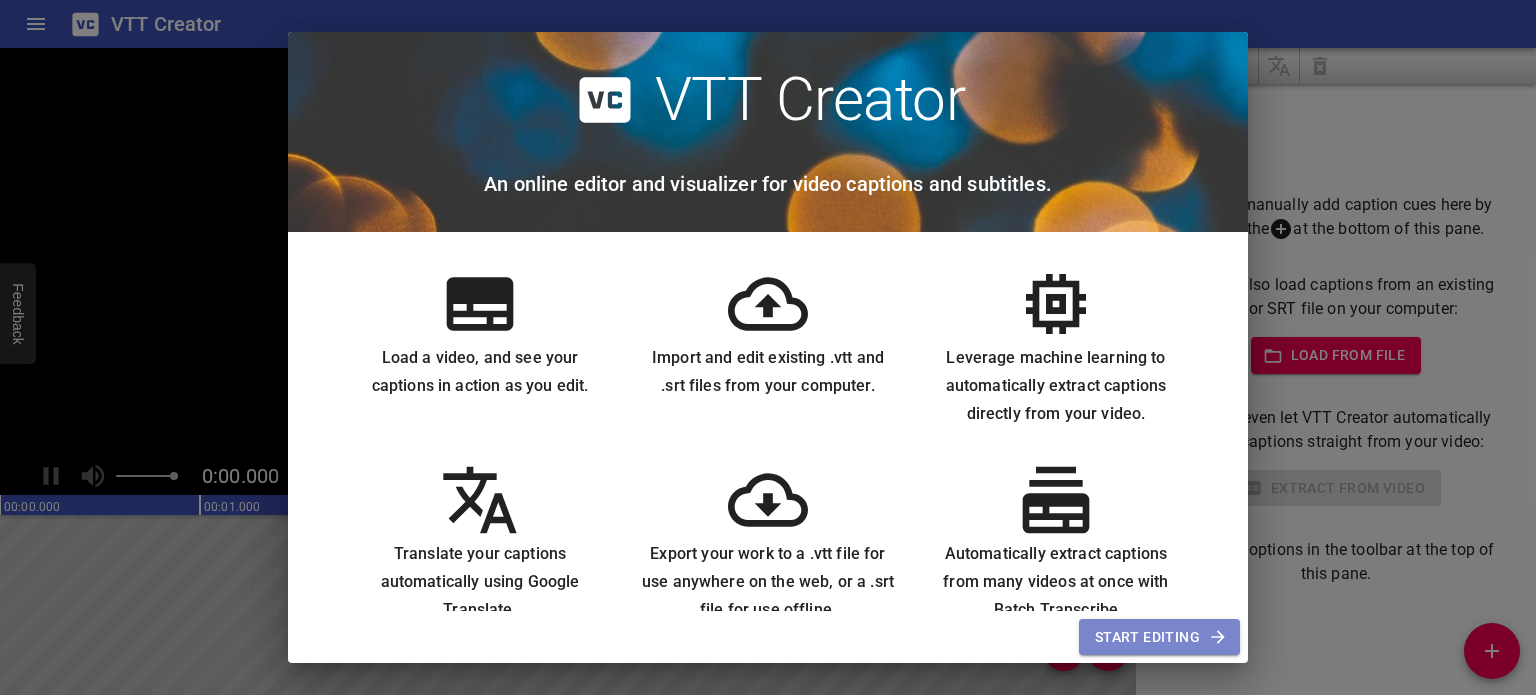 click on "Start Editing" at bounding box center [1159, 637] 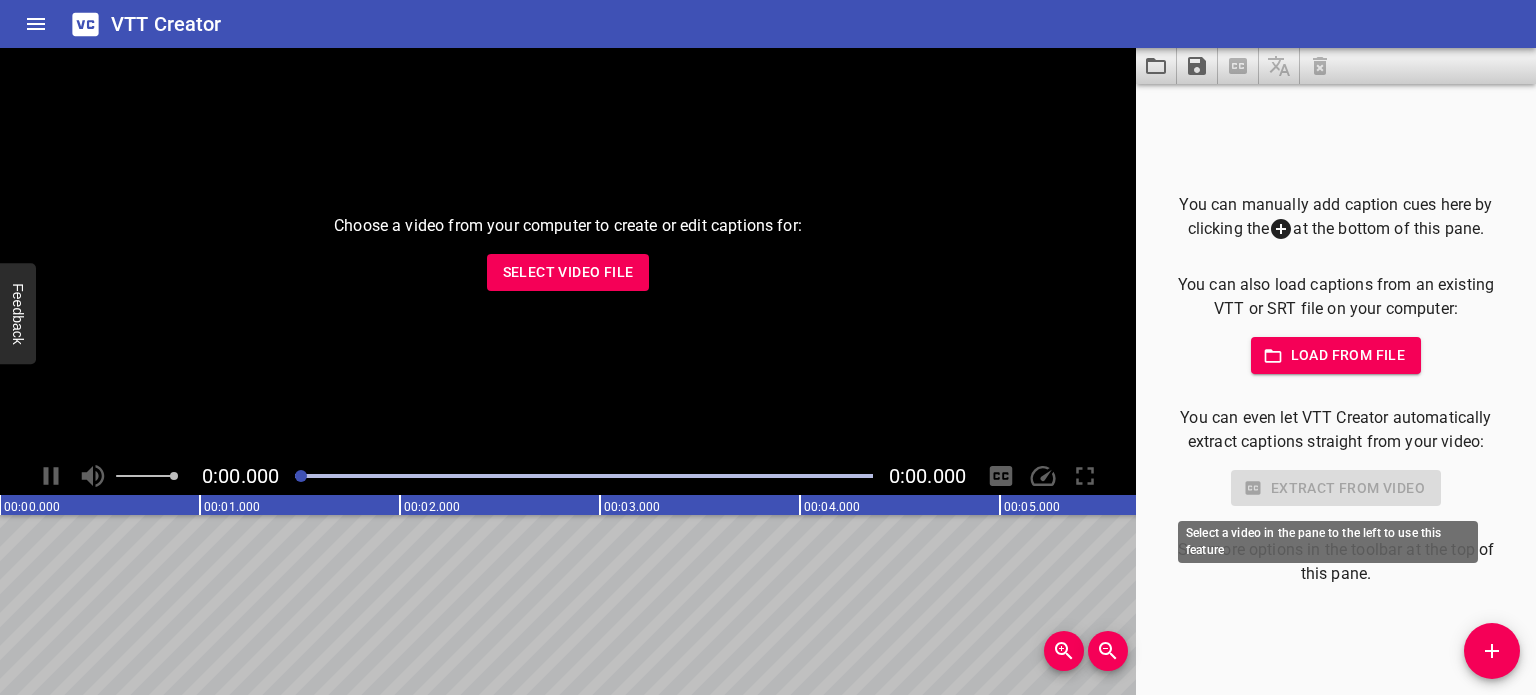 click on "Extract from video" at bounding box center (1336, 488) 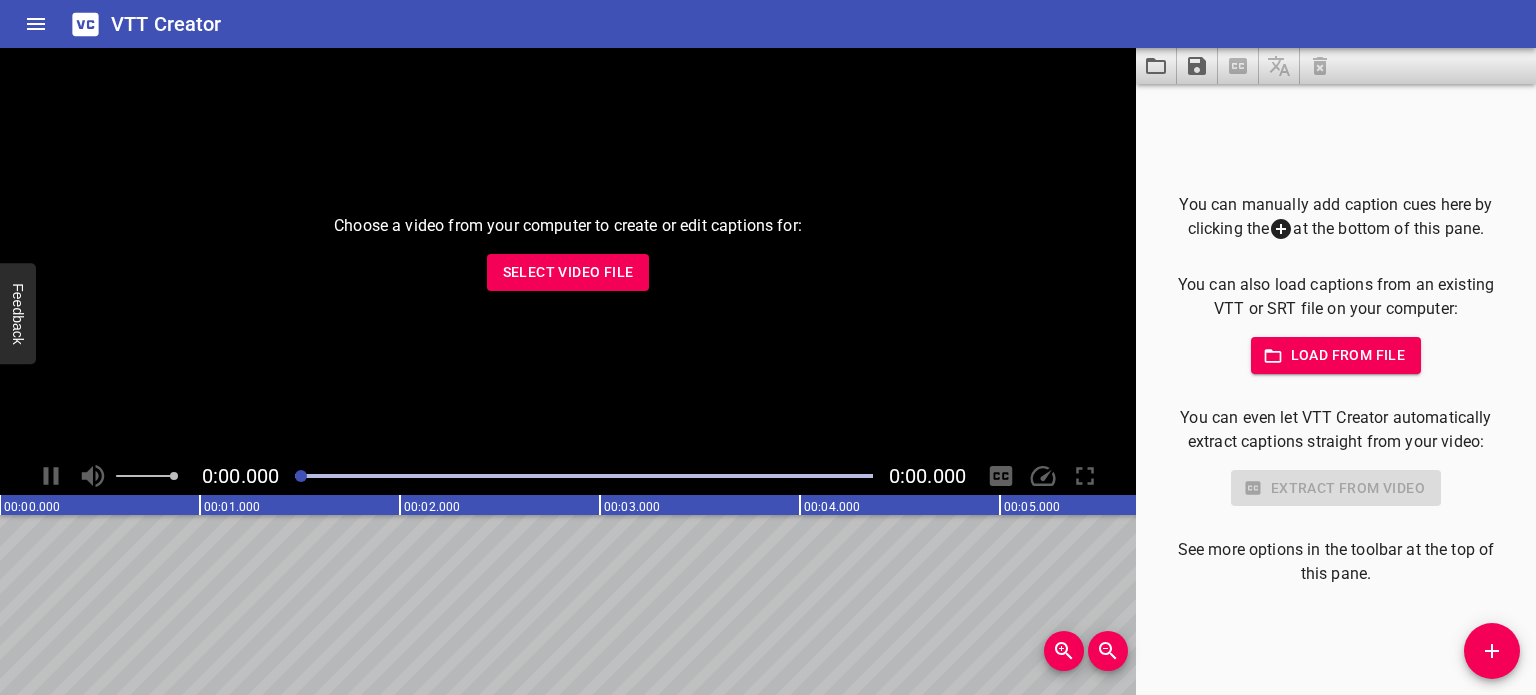click on "Select Video File" at bounding box center [568, 272] 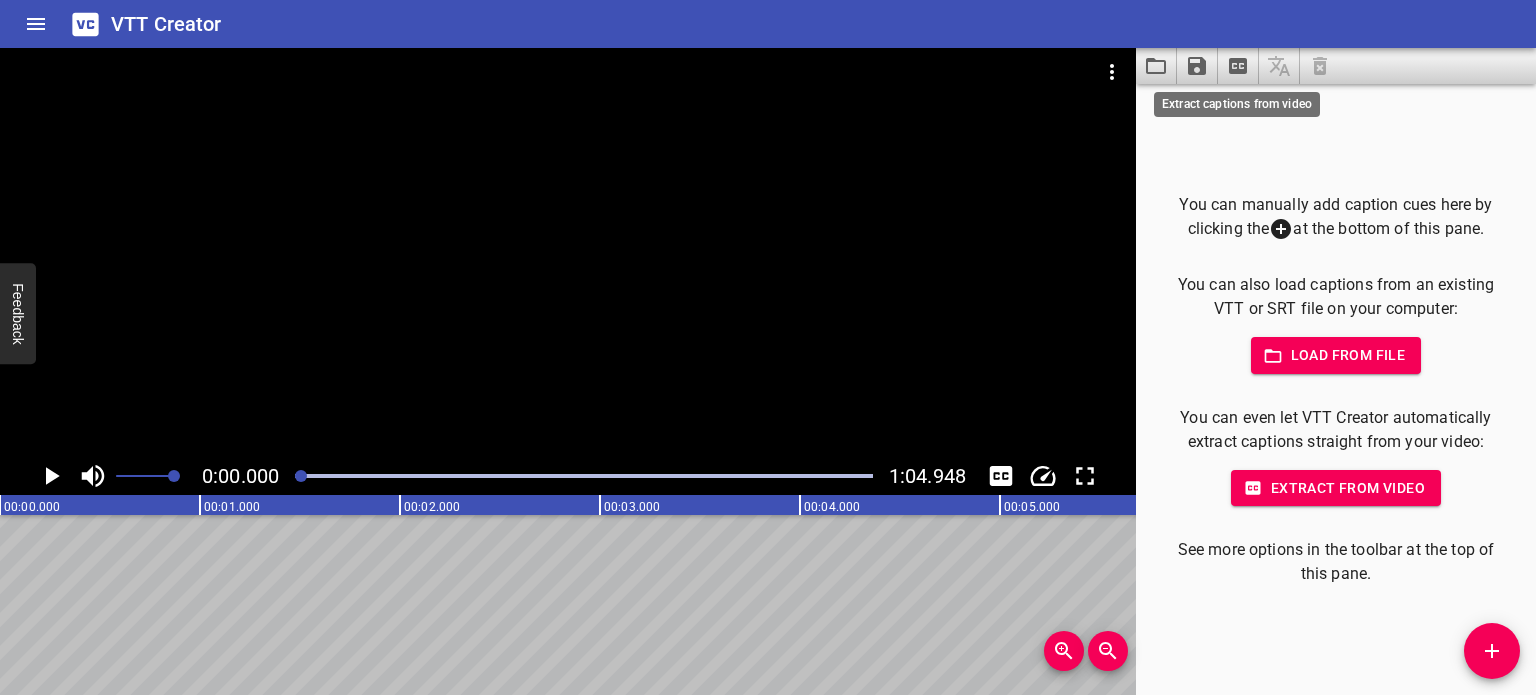 click 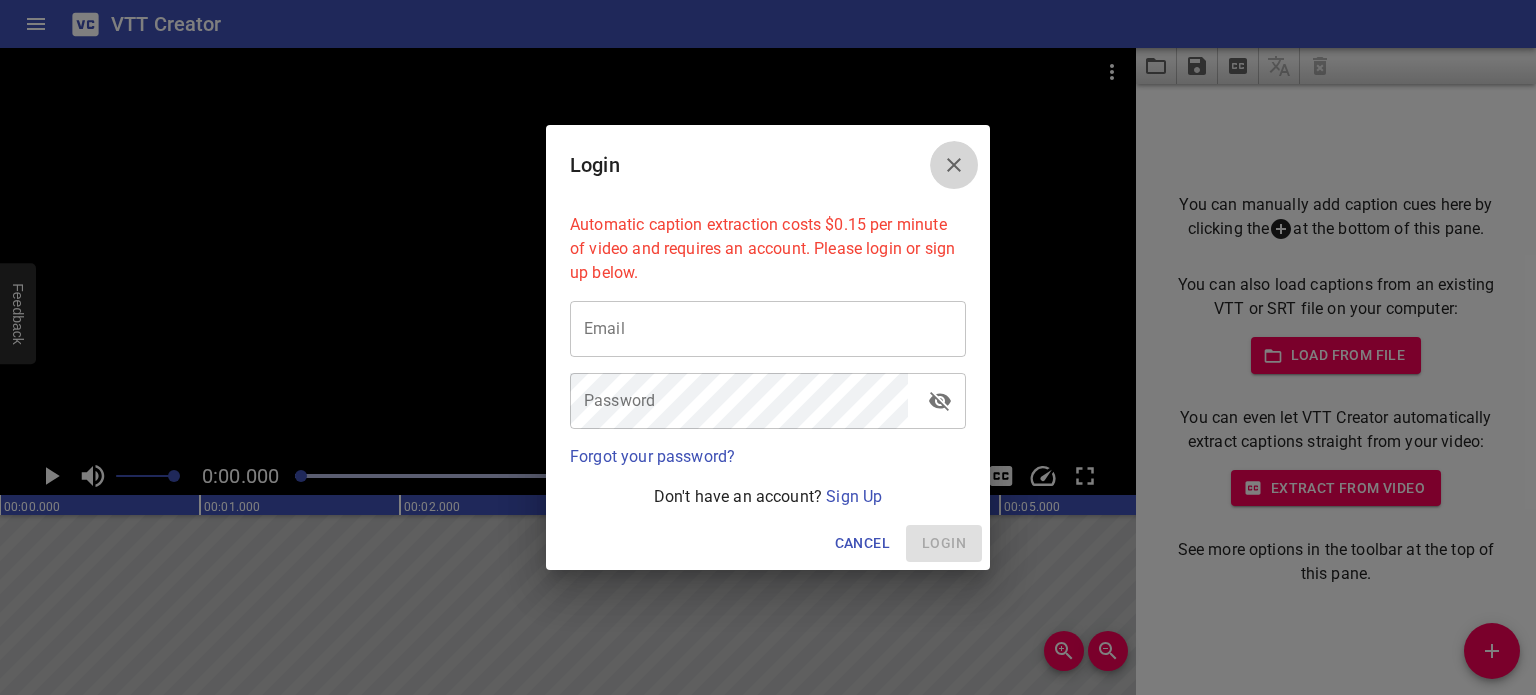 click 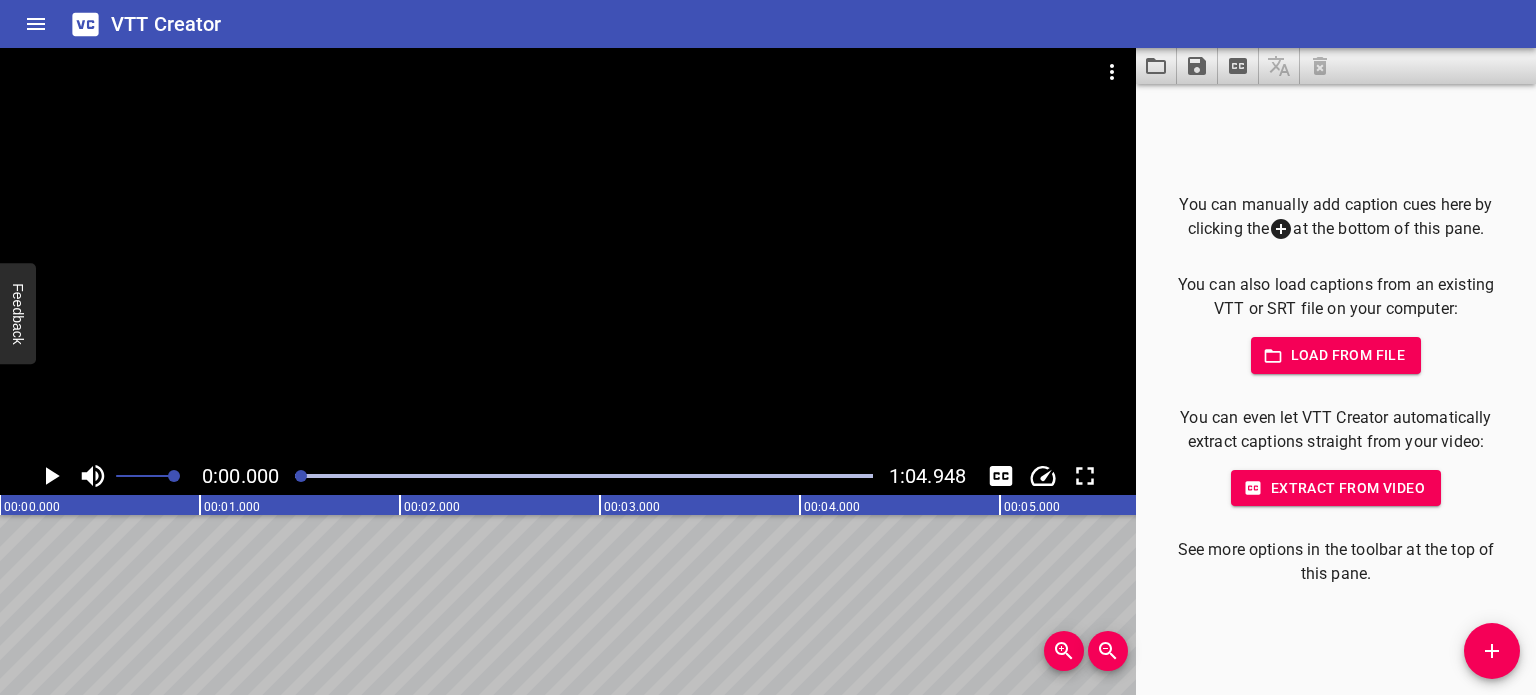 click 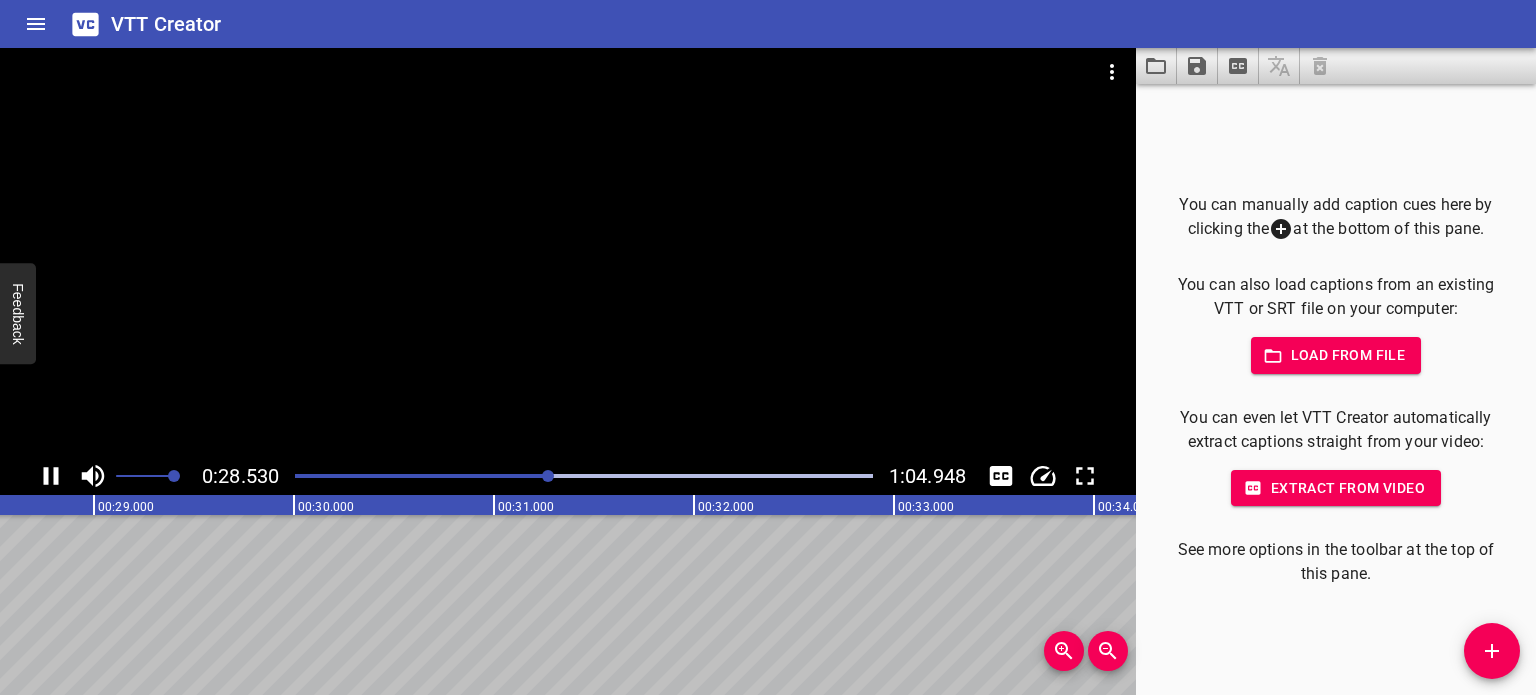 click 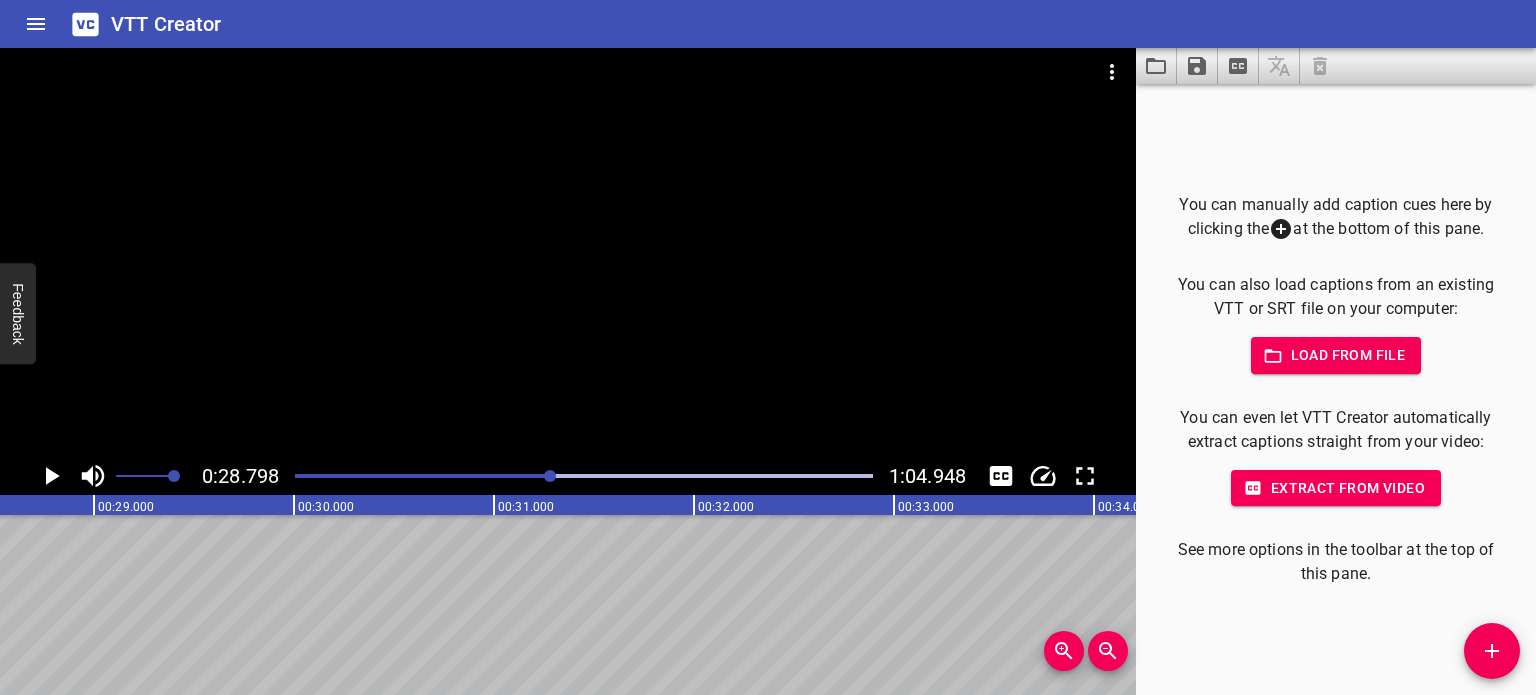 scroll, scrollTop: 0, scrollLeft: 5759, axis: horizontal 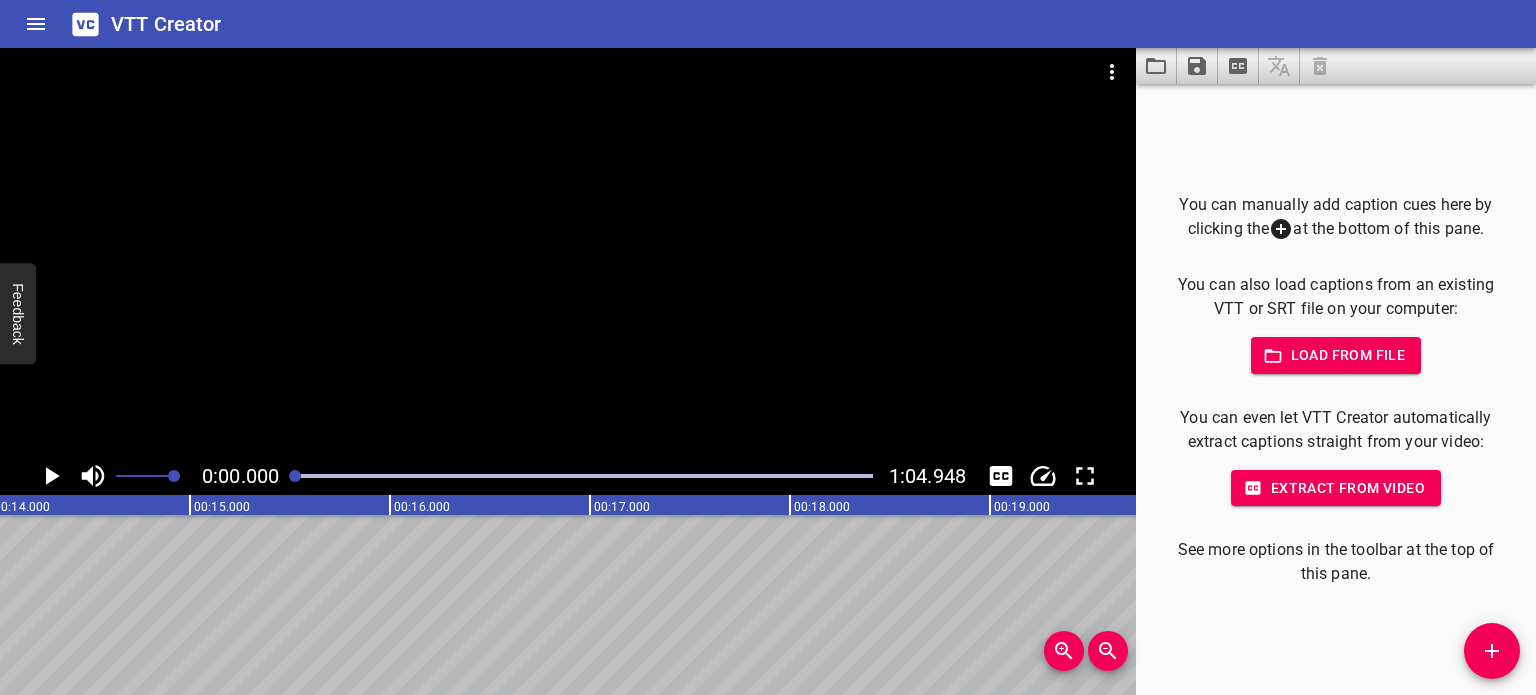 drag, startPoint x: 552, startPoint y: 480, endPoint x: 304, endPoint y: 489, distance: 248.16325 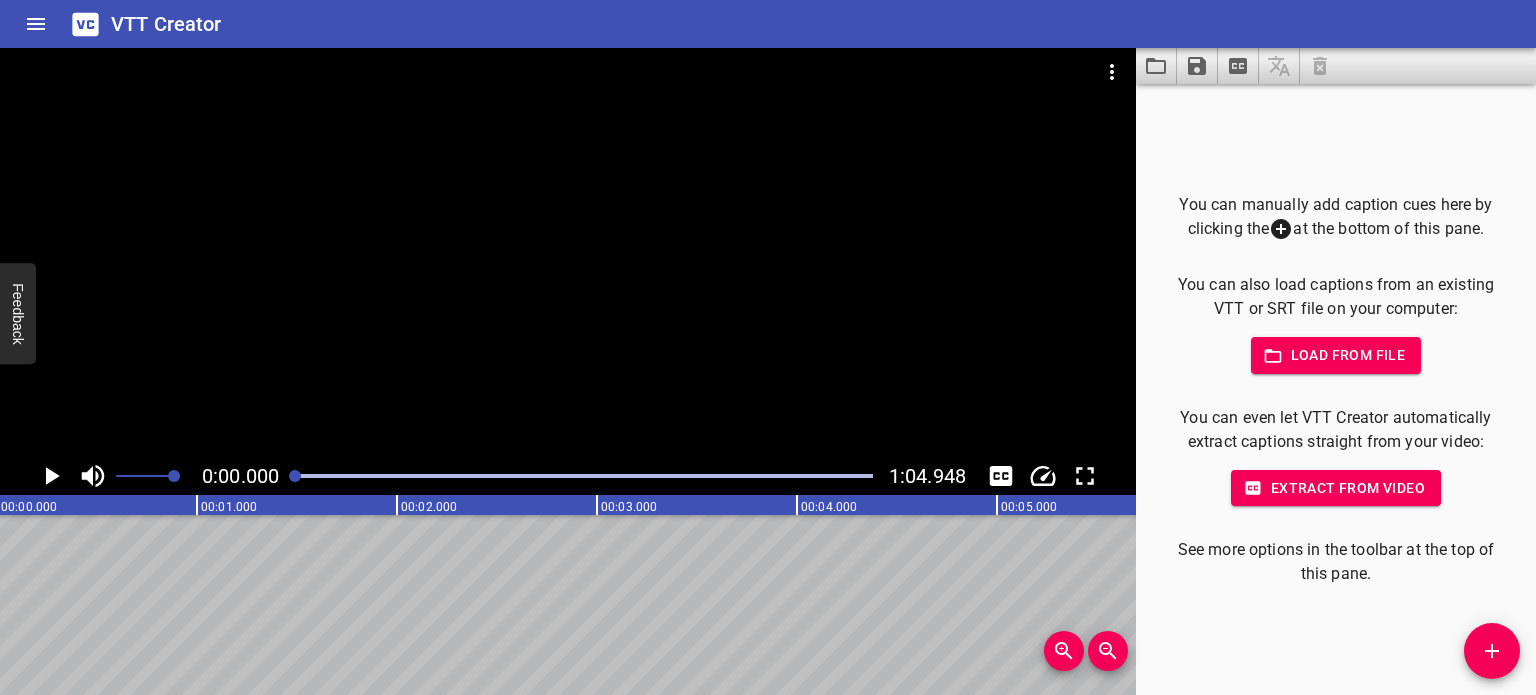 scroll, scrollTop: 0, scrollLeft: 0, axis: both 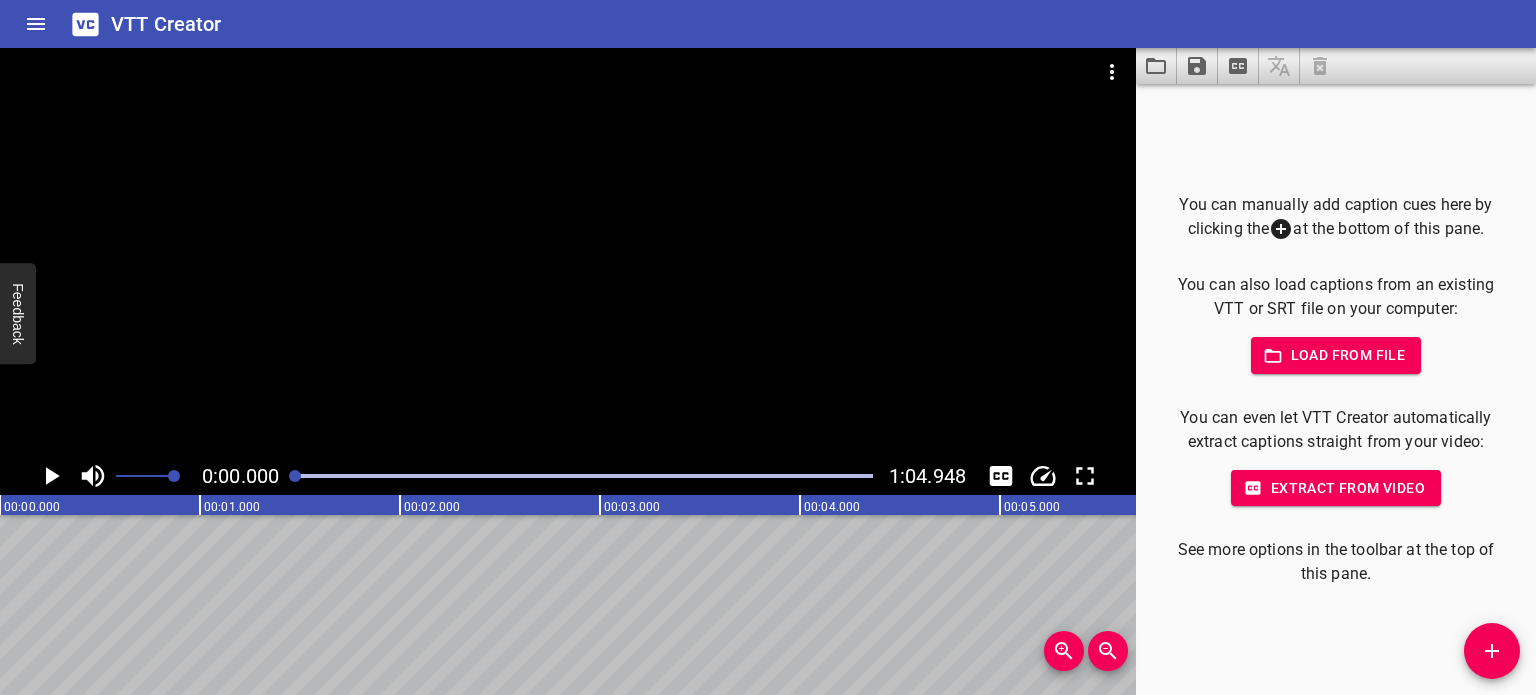 click on "Load from file" at bounding box center (1336, 355) 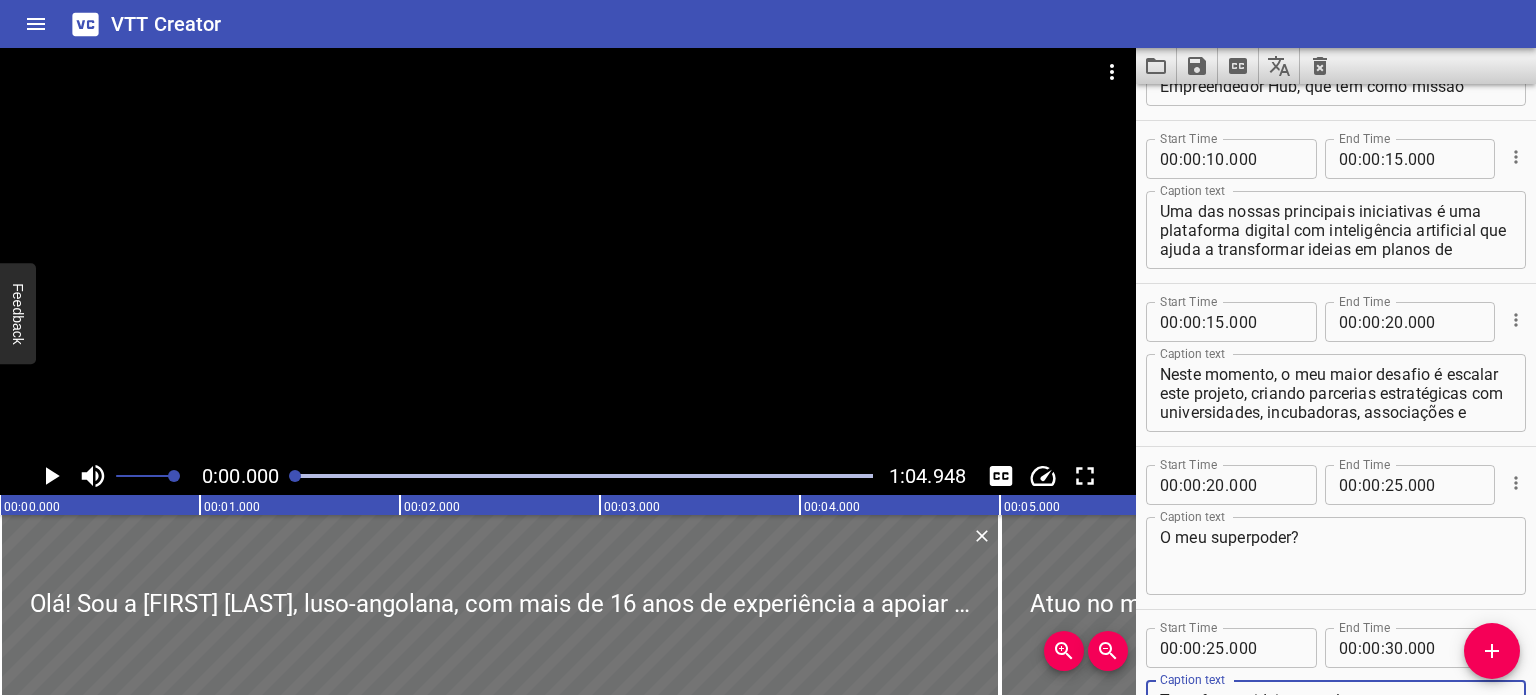 scroll, scrollTop: 0, scrollLeft: 0, axis: both 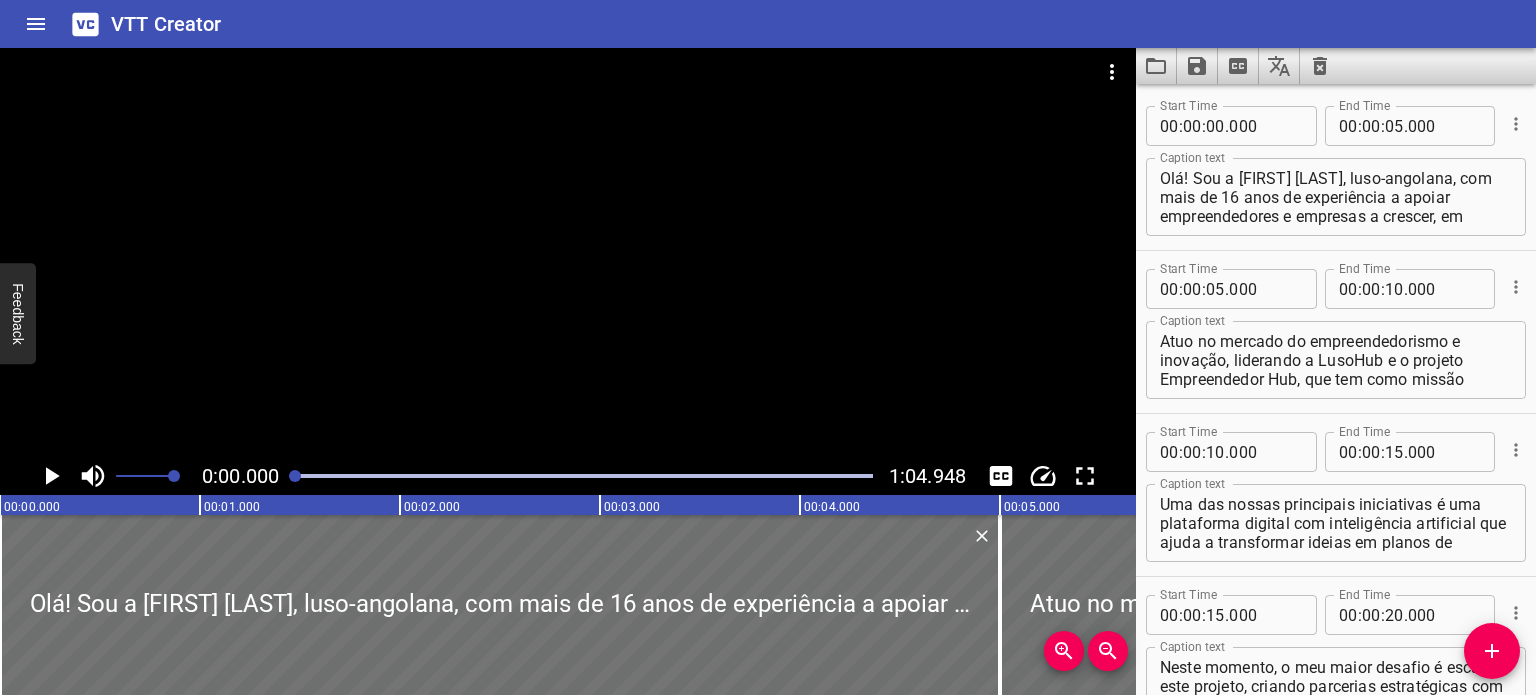 click 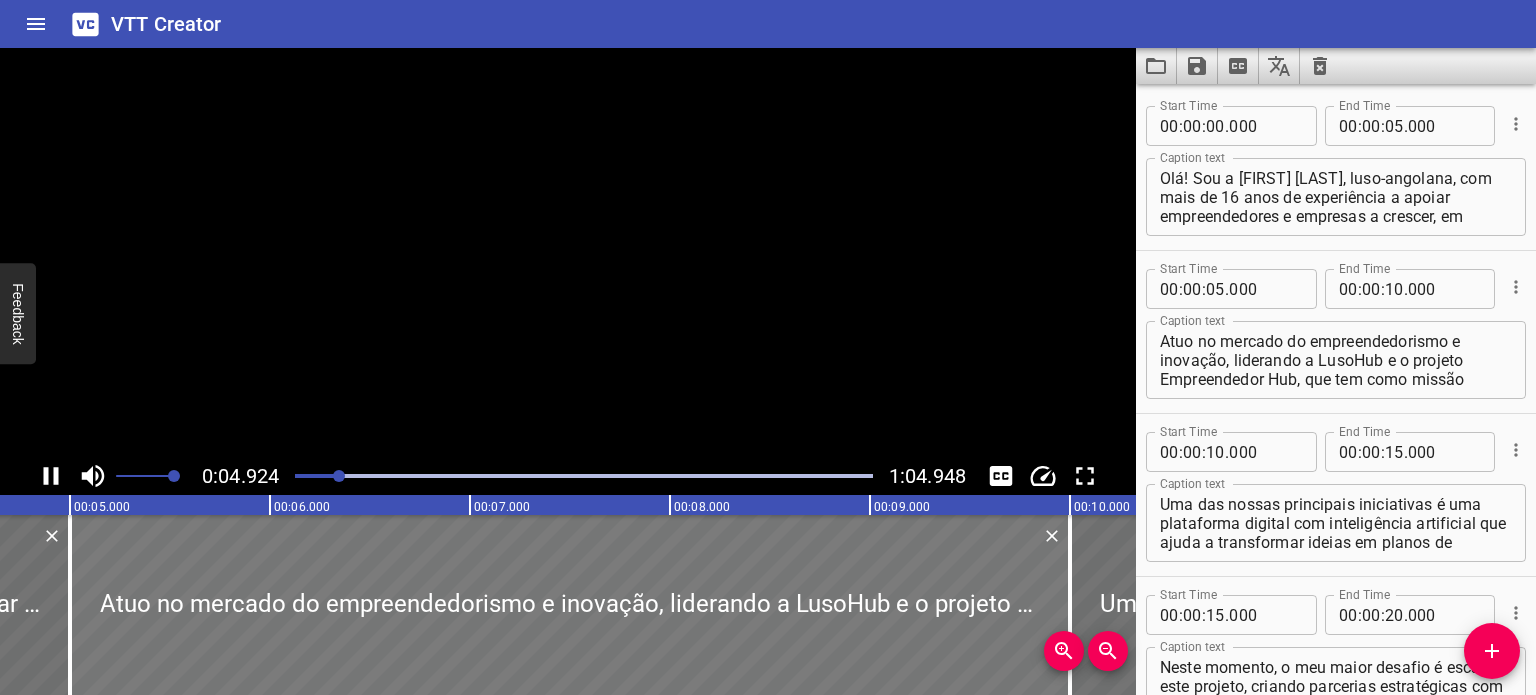 scroll, scrollTop: 0, scrollLeft: 984, axis: horizontal 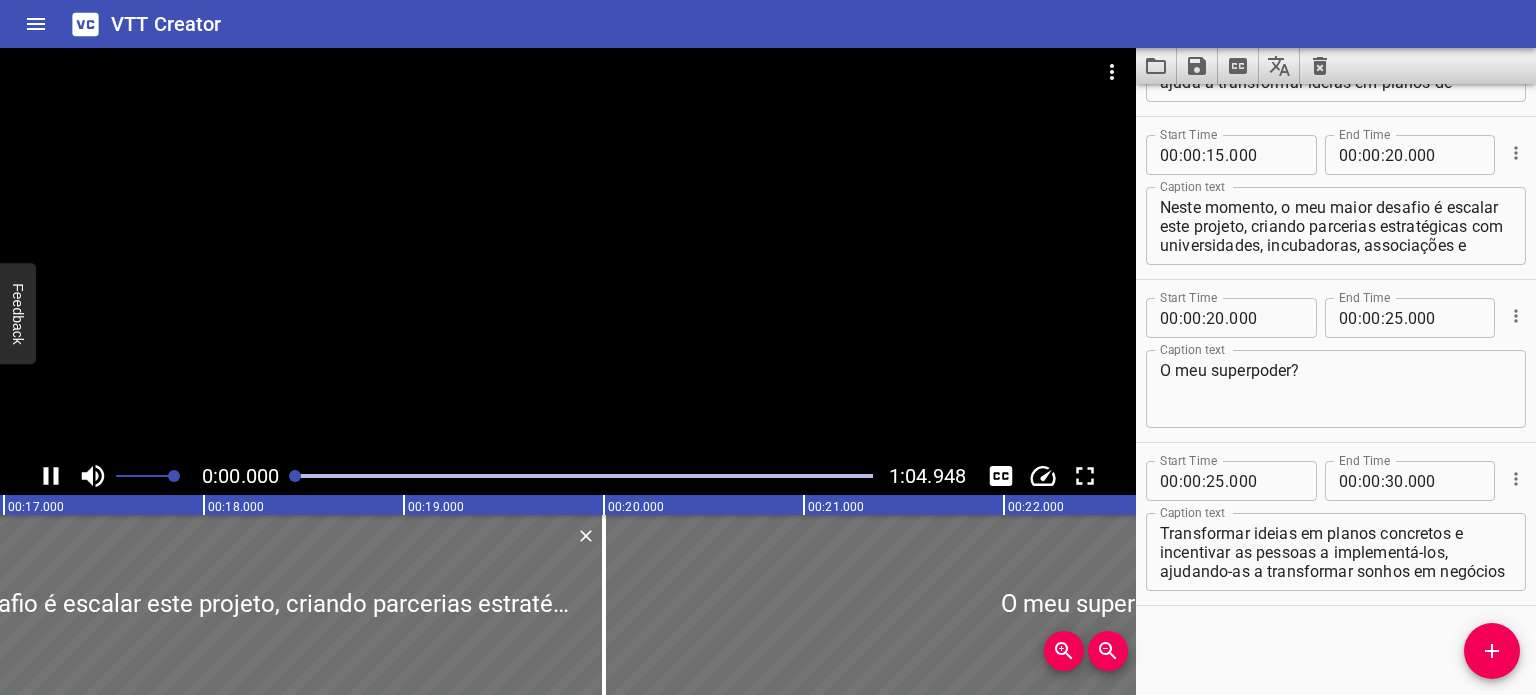 drag, startPoint x: 580, startPoint y: 475, endPoint x: 291, endPoint y: 472, distance: 289.01556 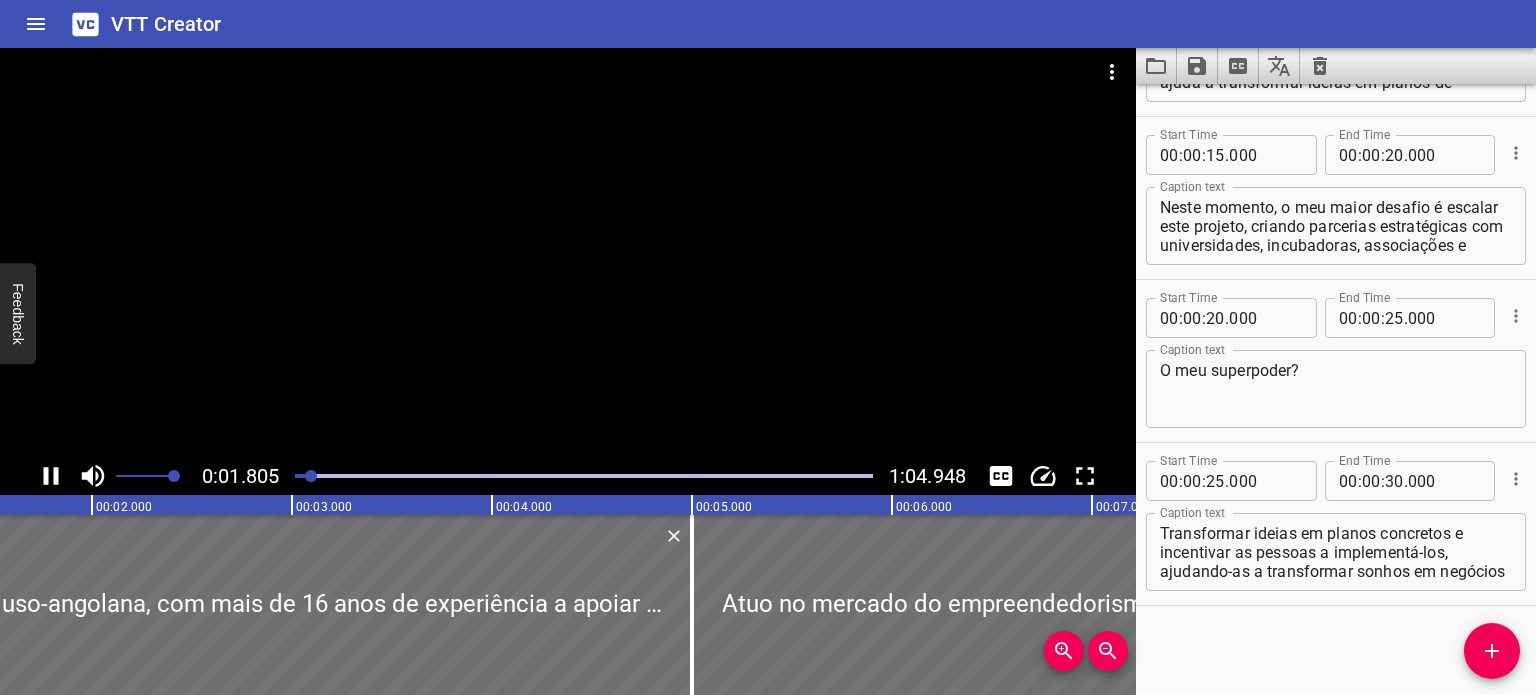 scroll, scrollTop: 0, scrollLeft: 359, axis: horizontal 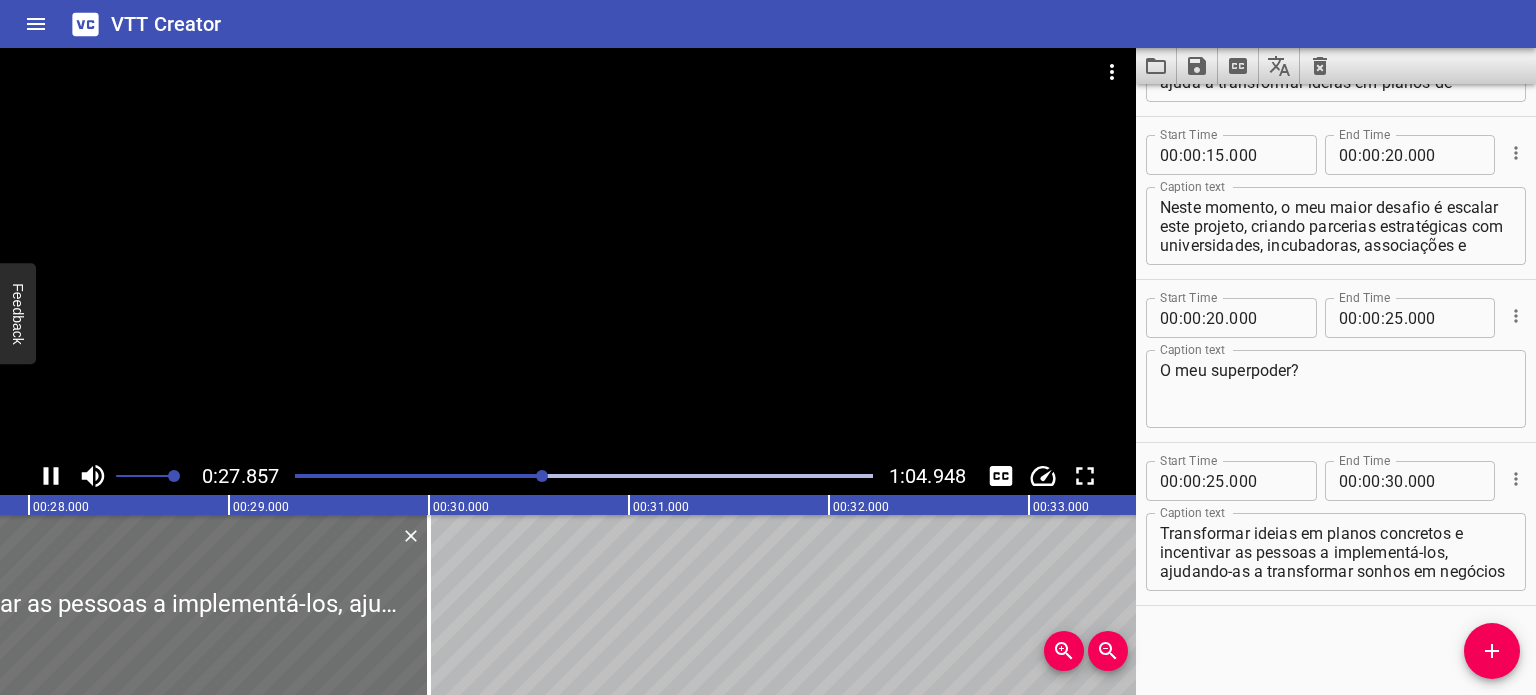 click at bounding box center (254, 476) 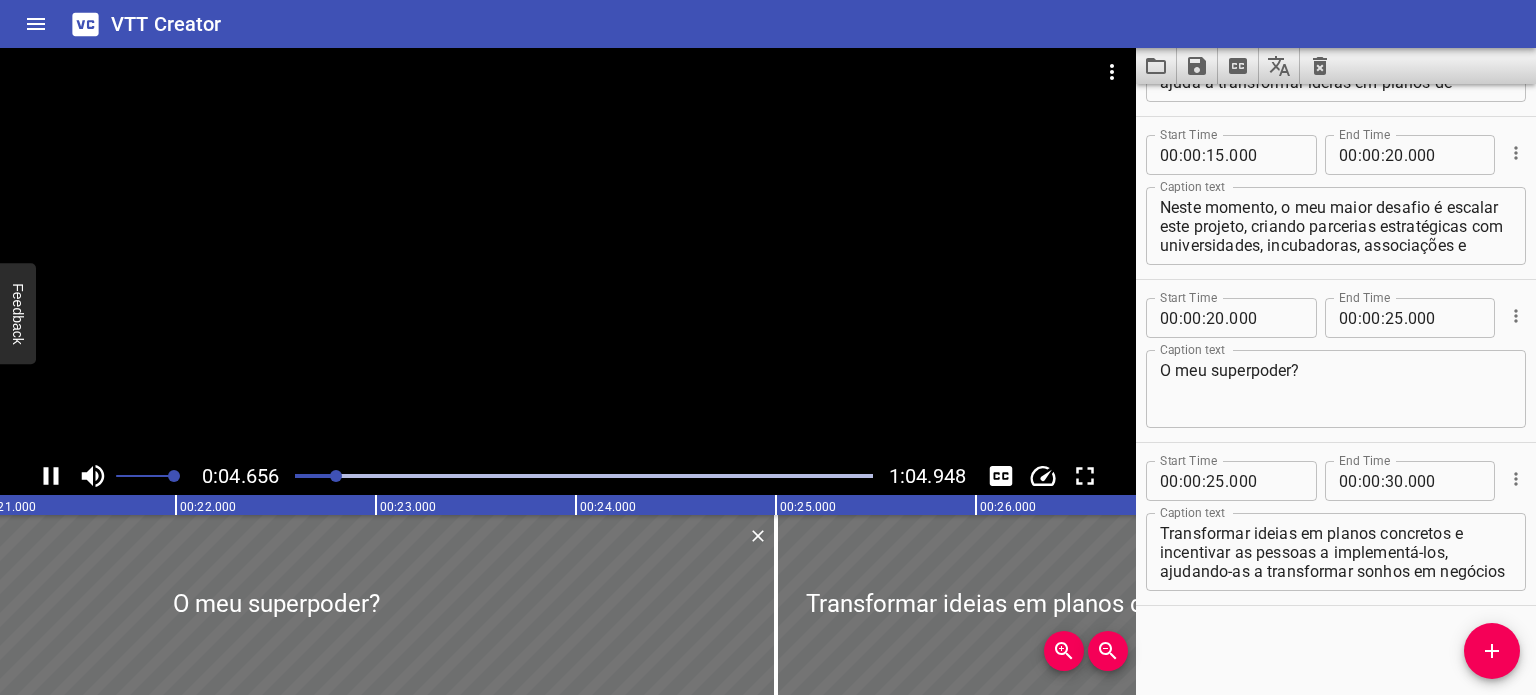 click at bounding box center [584, 476] 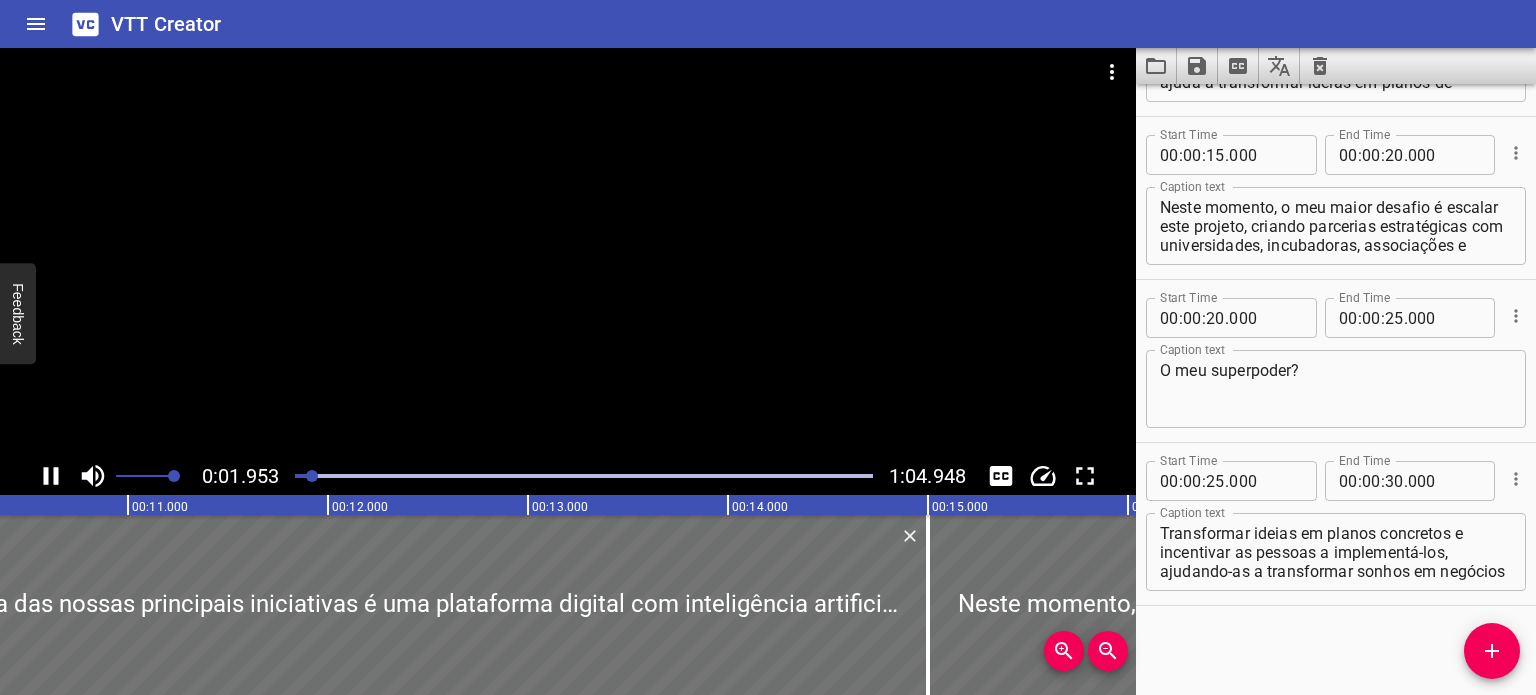 click at bounding box center (24, 476) 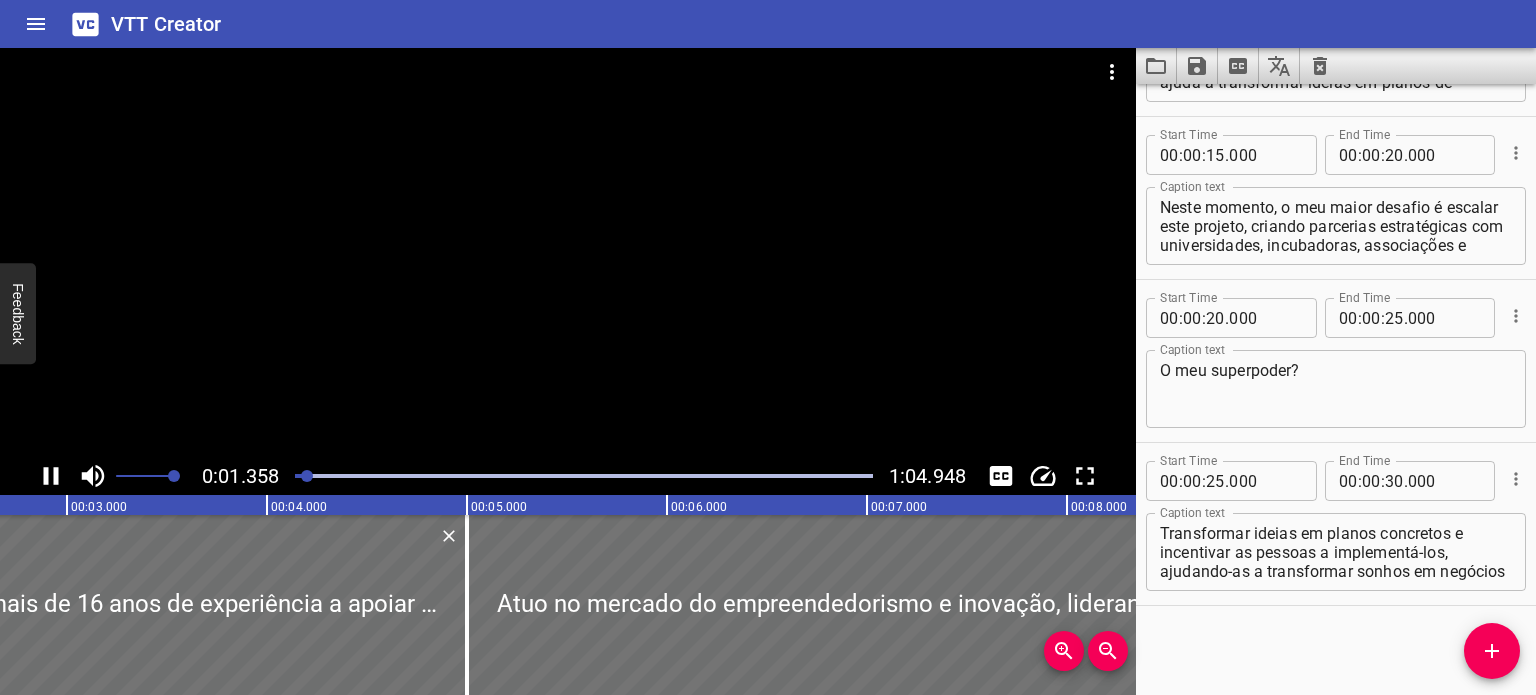 click 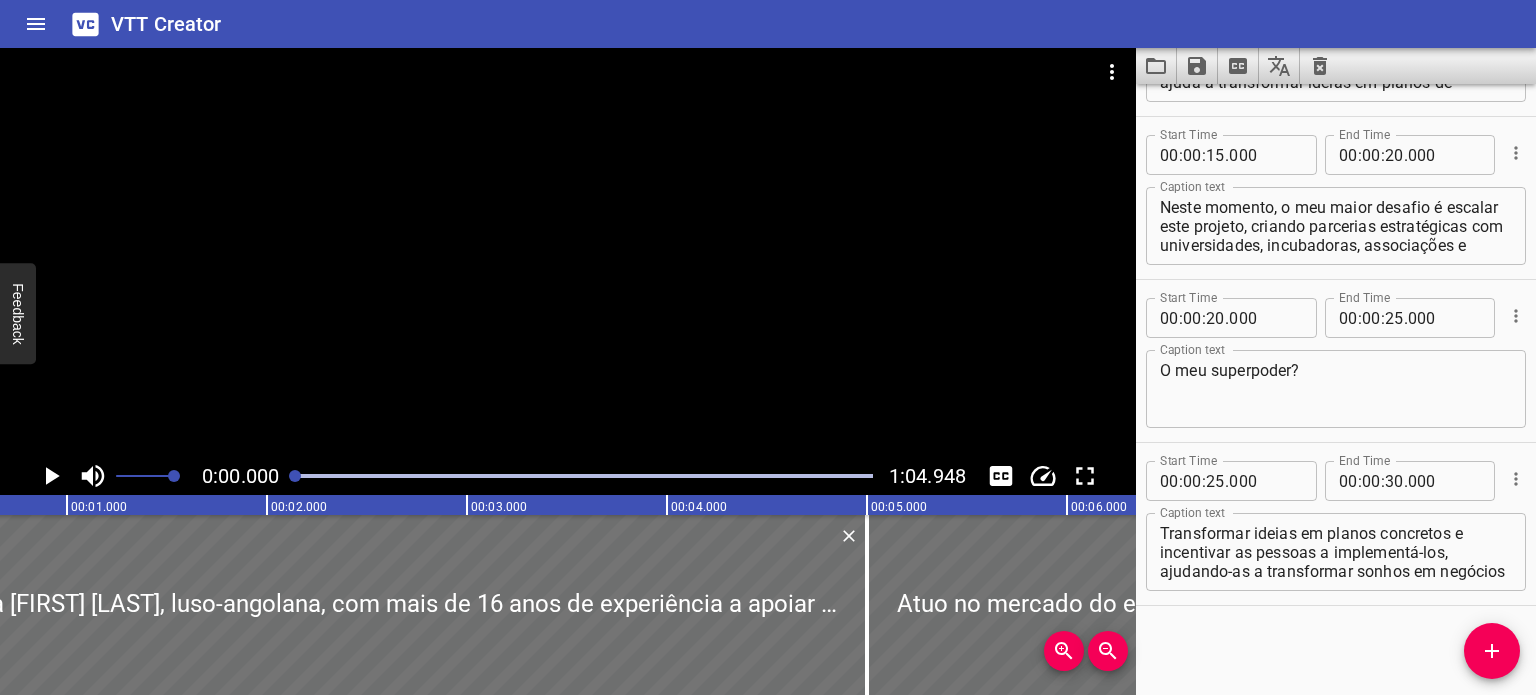 drag, startPoint x: 312, startPoint y: 480, endPoint x: 294, endPoint y: 477, distance: 18.248287 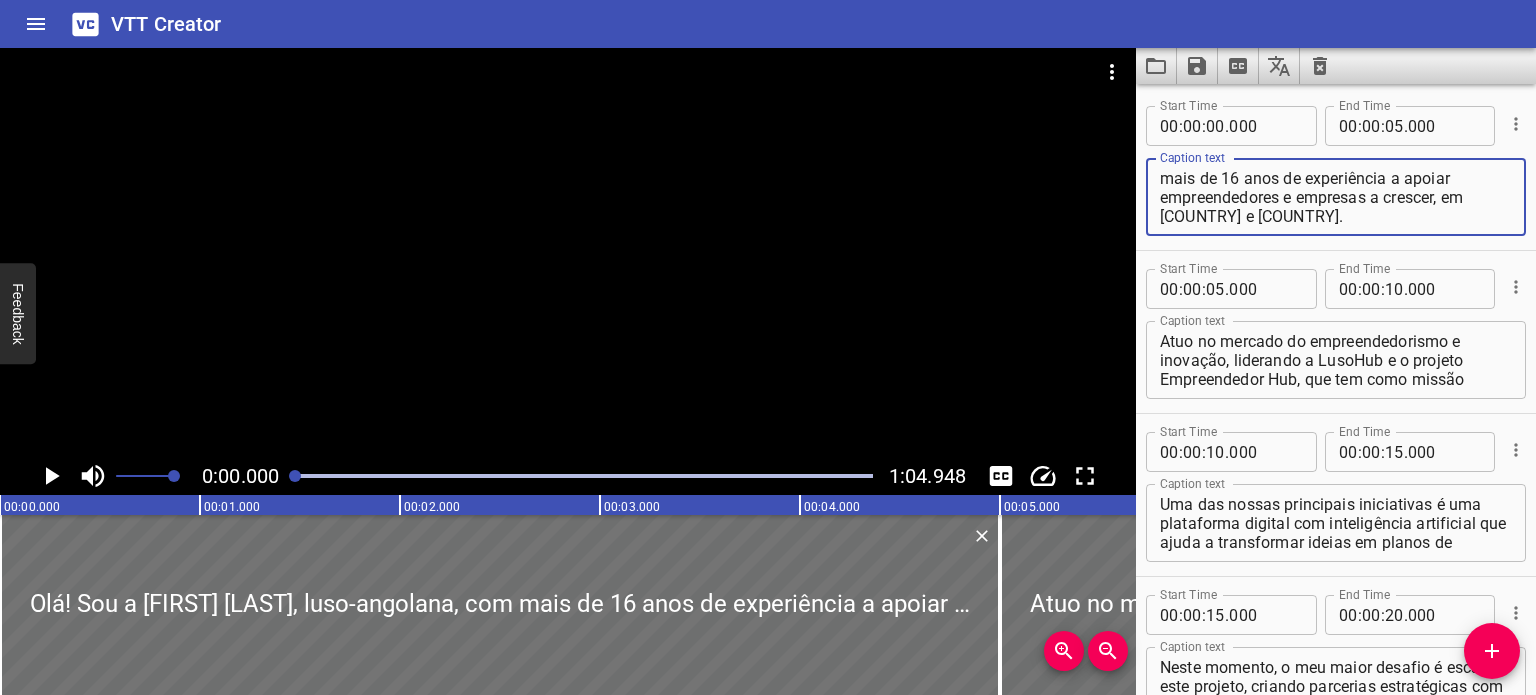 click 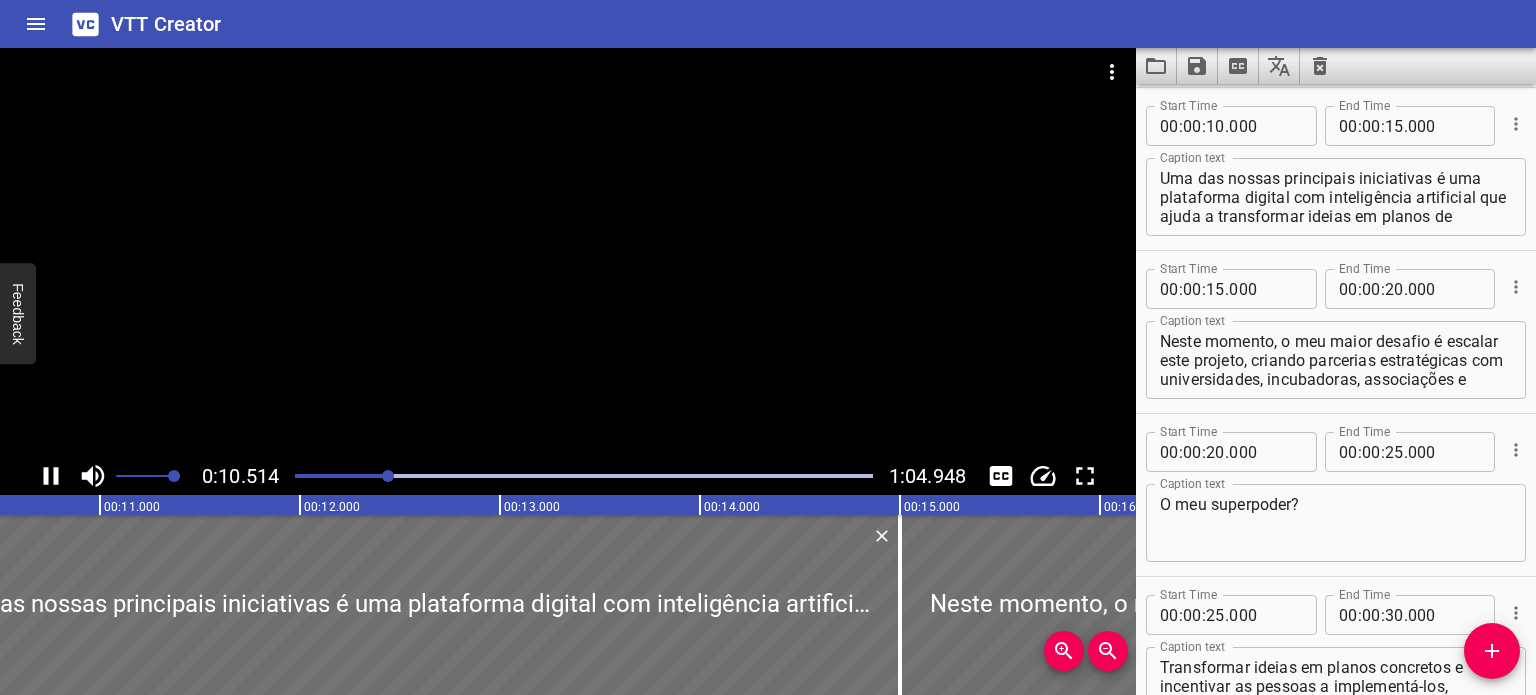 click on "0:10.514 1:04.948" at bounding box center (568, 476) 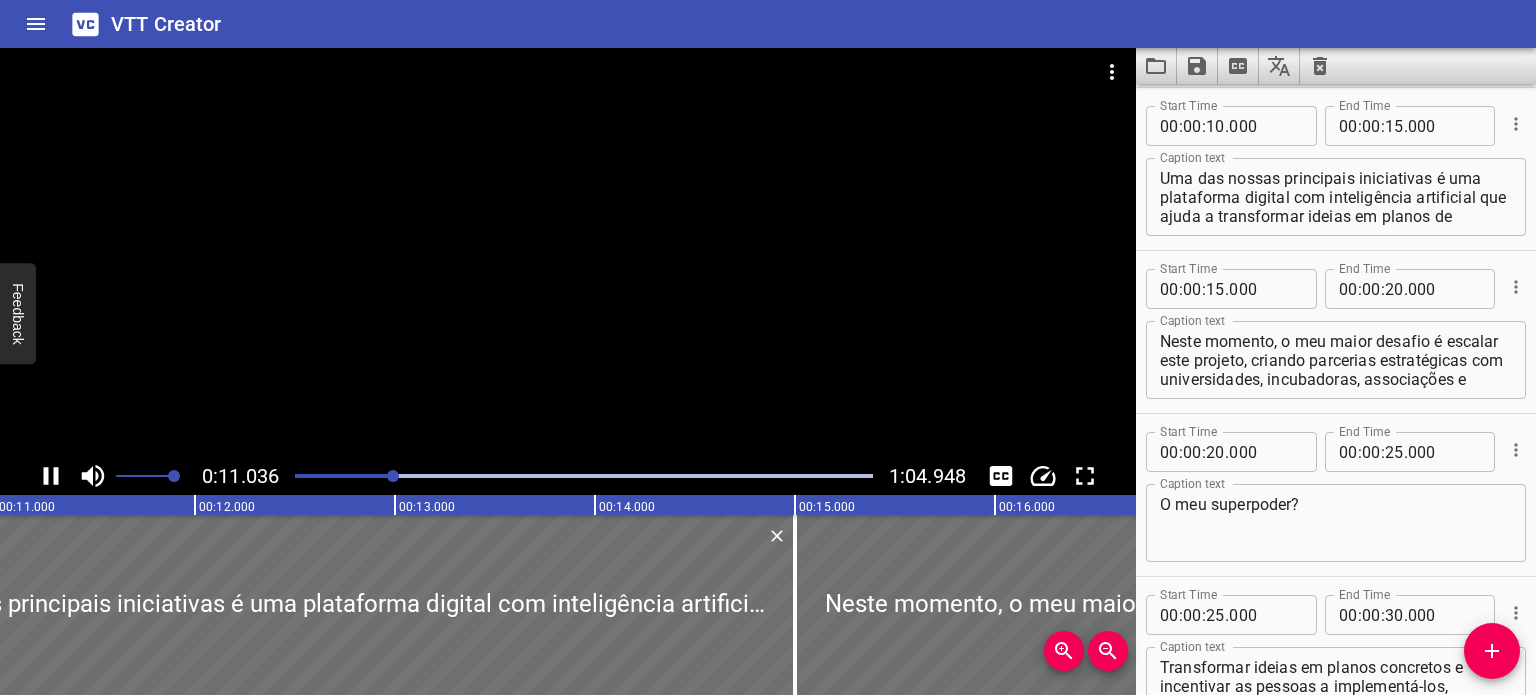 click 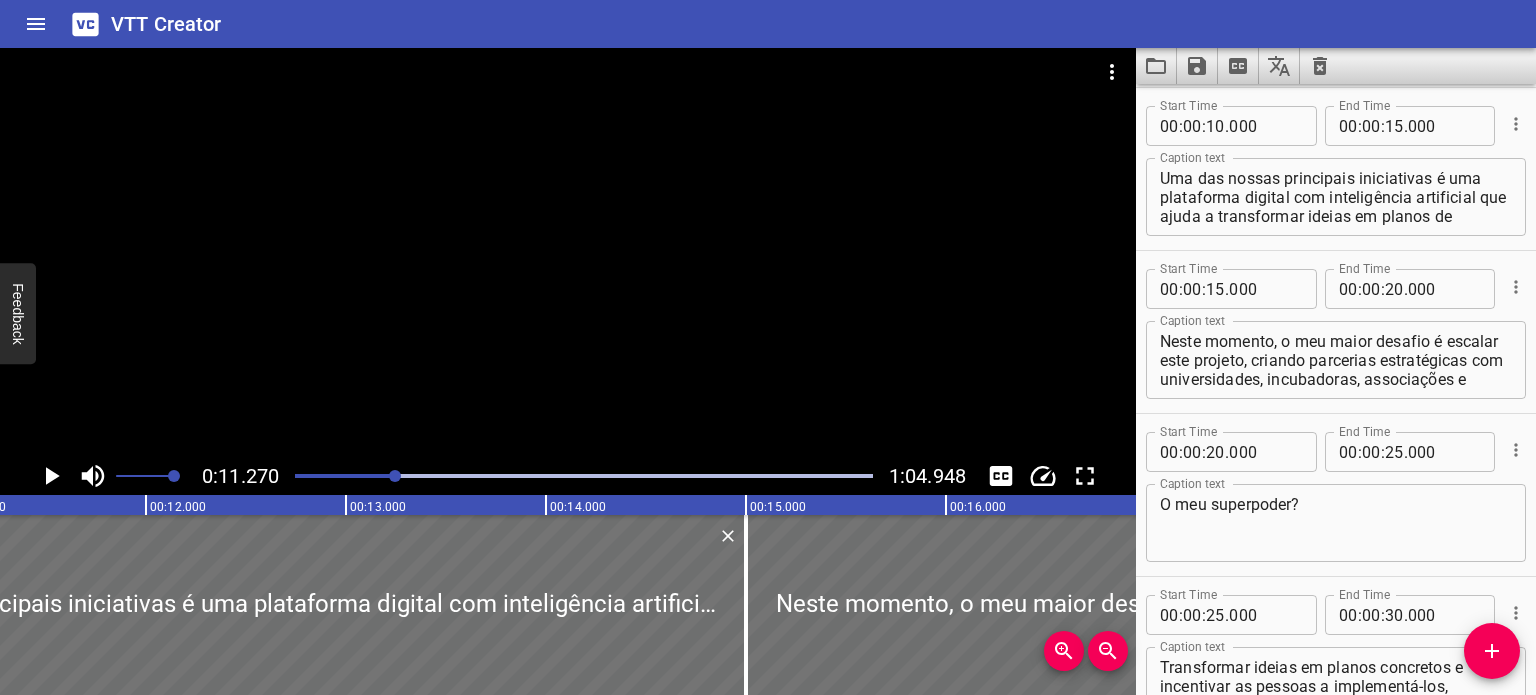 click at bounding box center (395, 476) 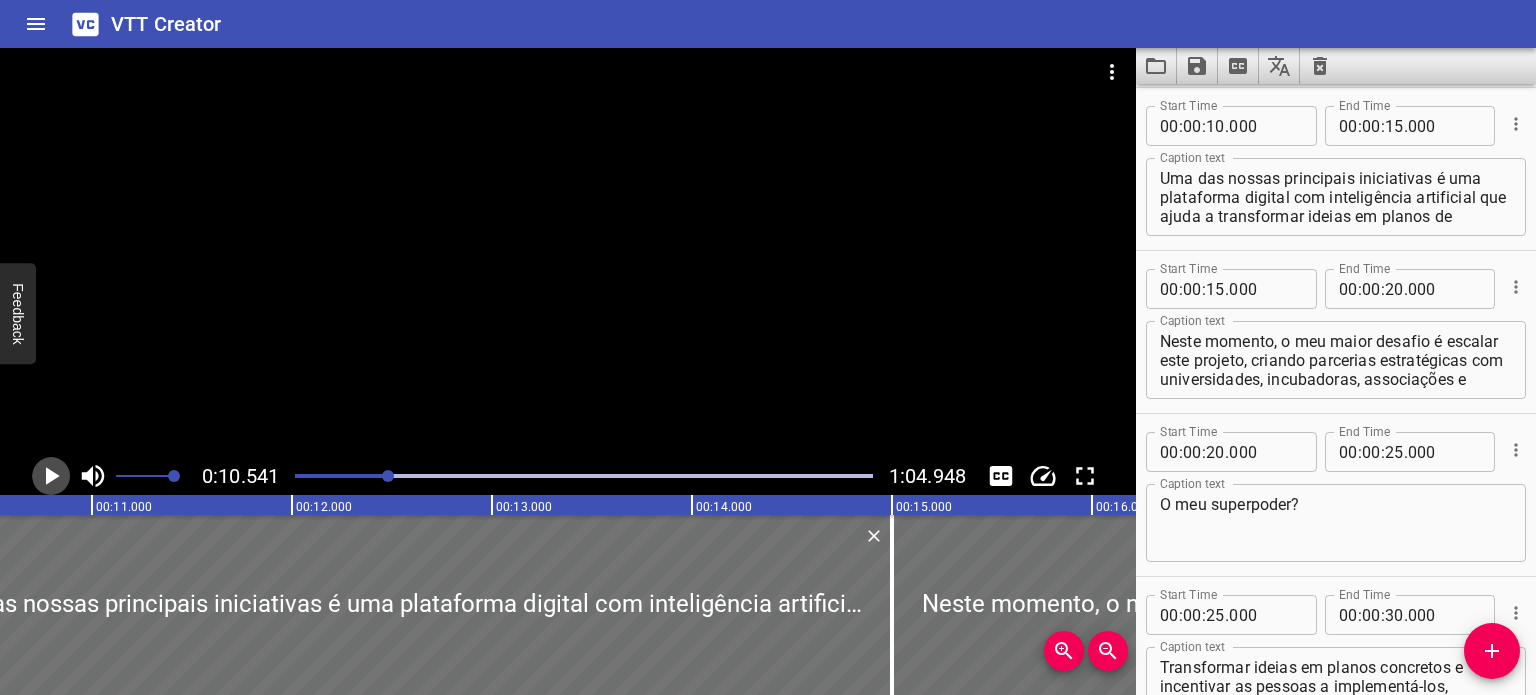 click 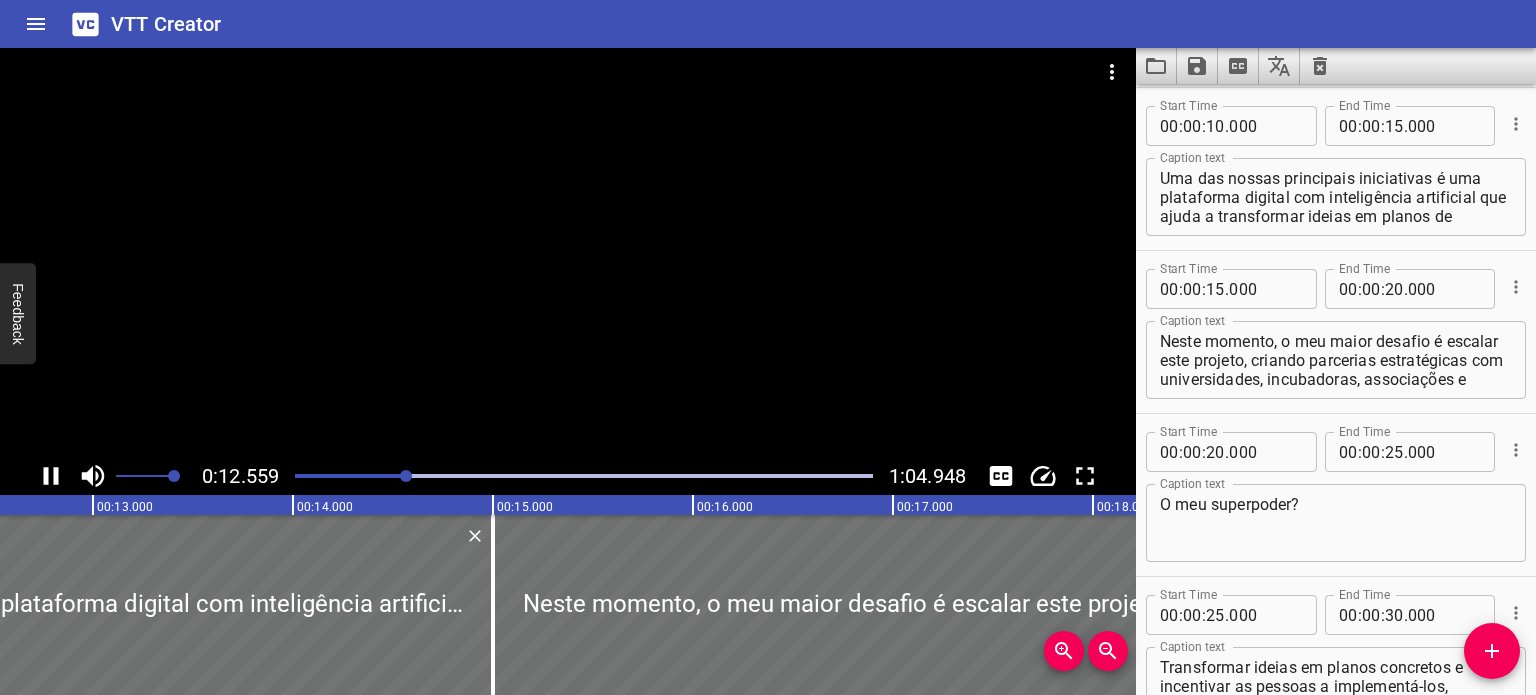click at bounding box center (118, 476) 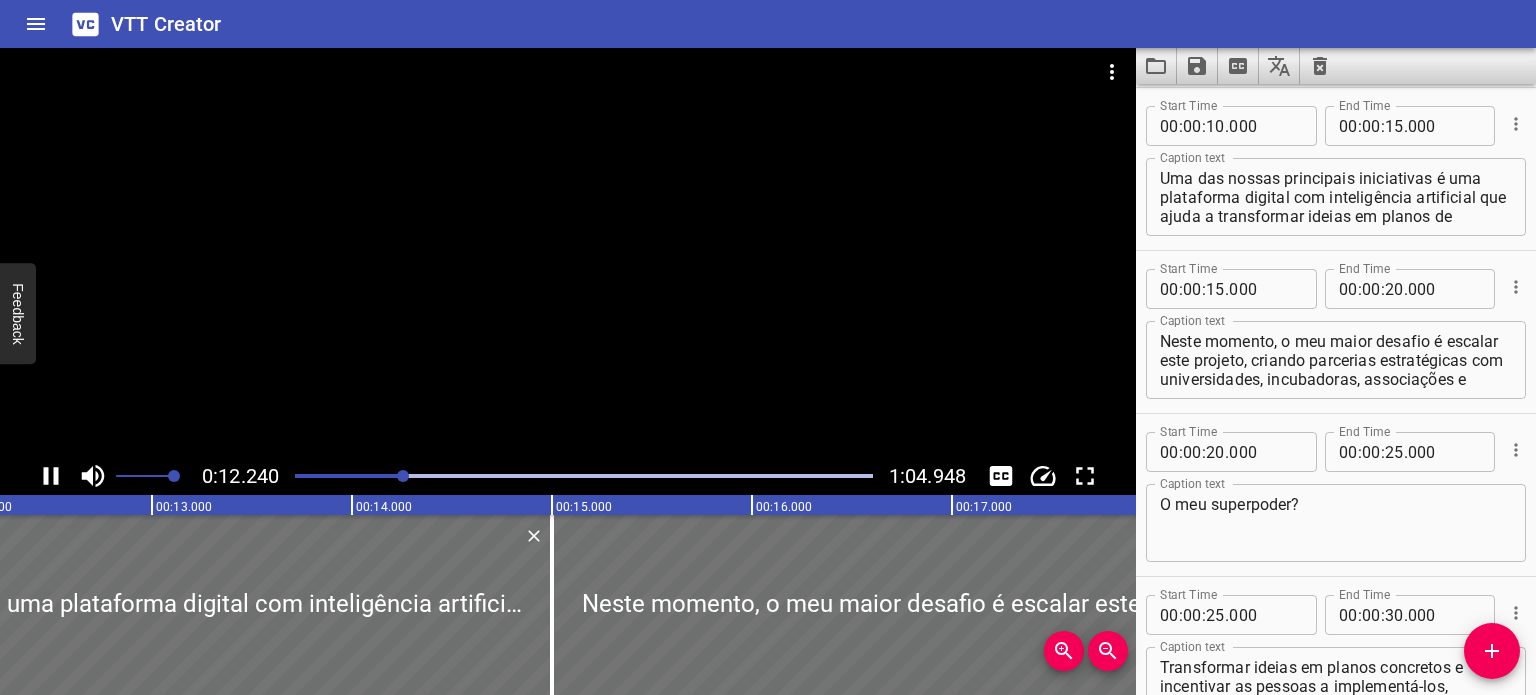 click at bounding box center [115, 476] 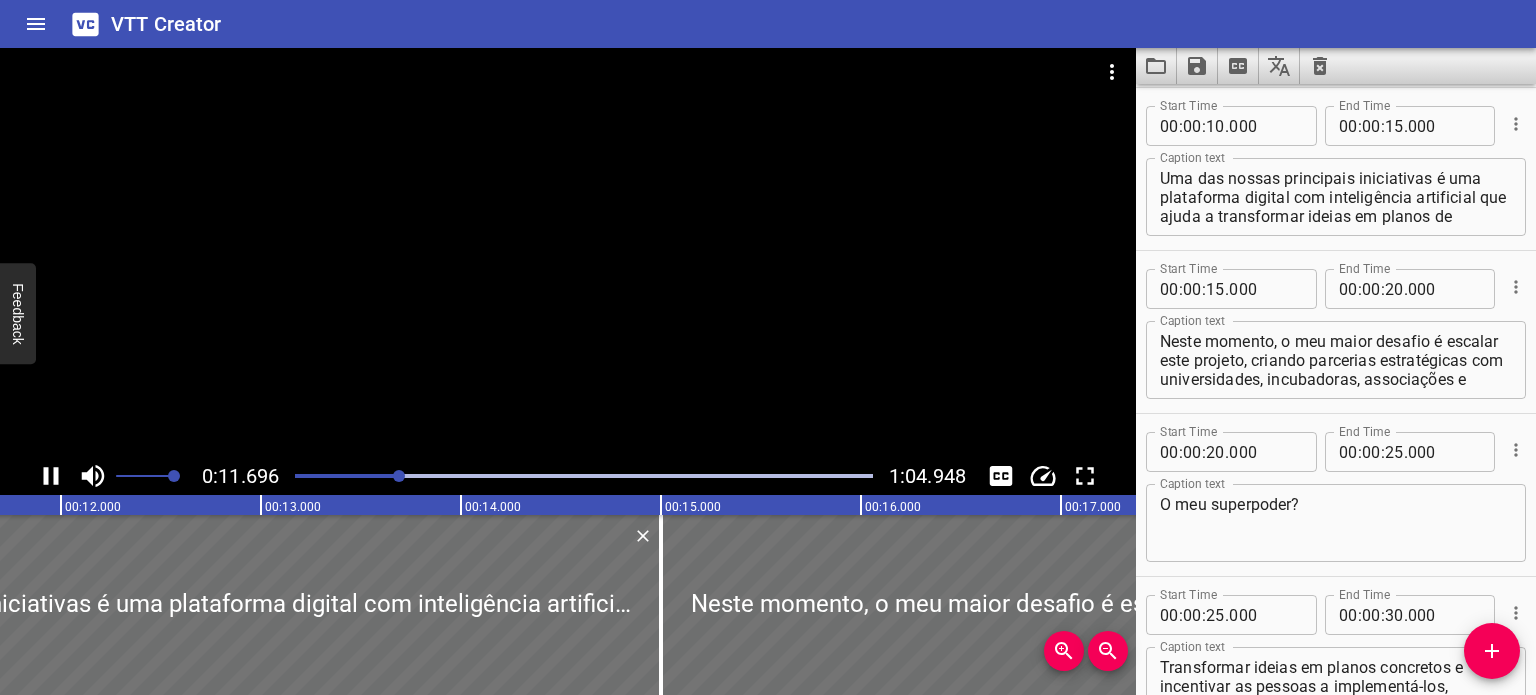 click at bounding box center [584, 476] 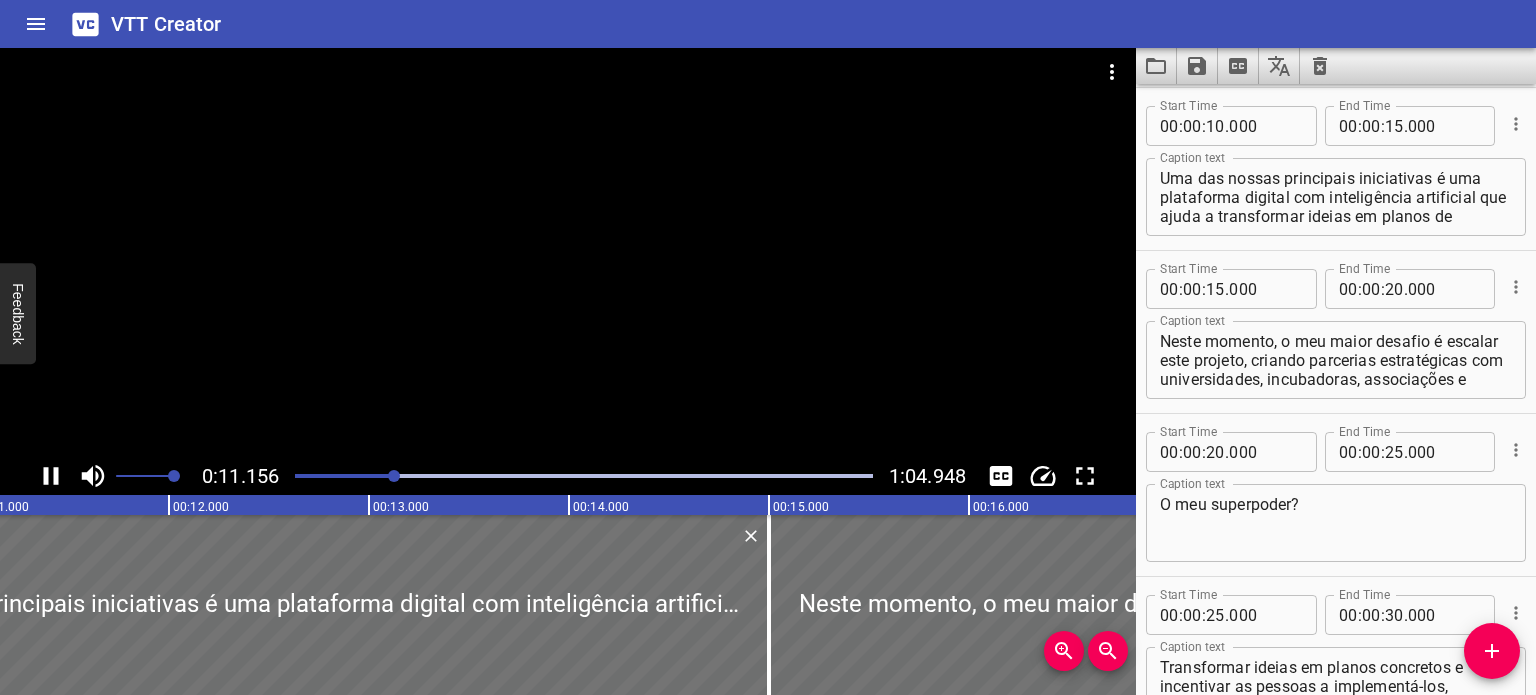 click at bounding box center [106, 476] 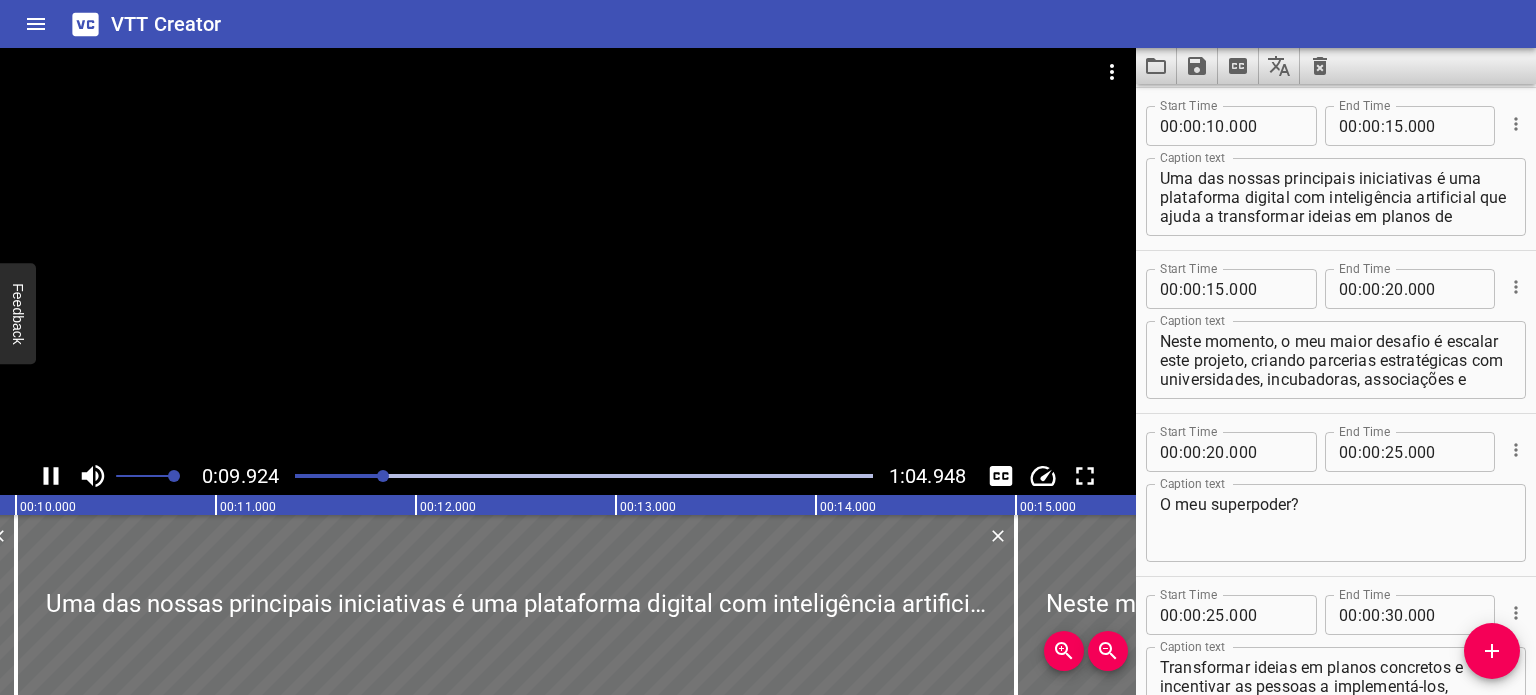 click 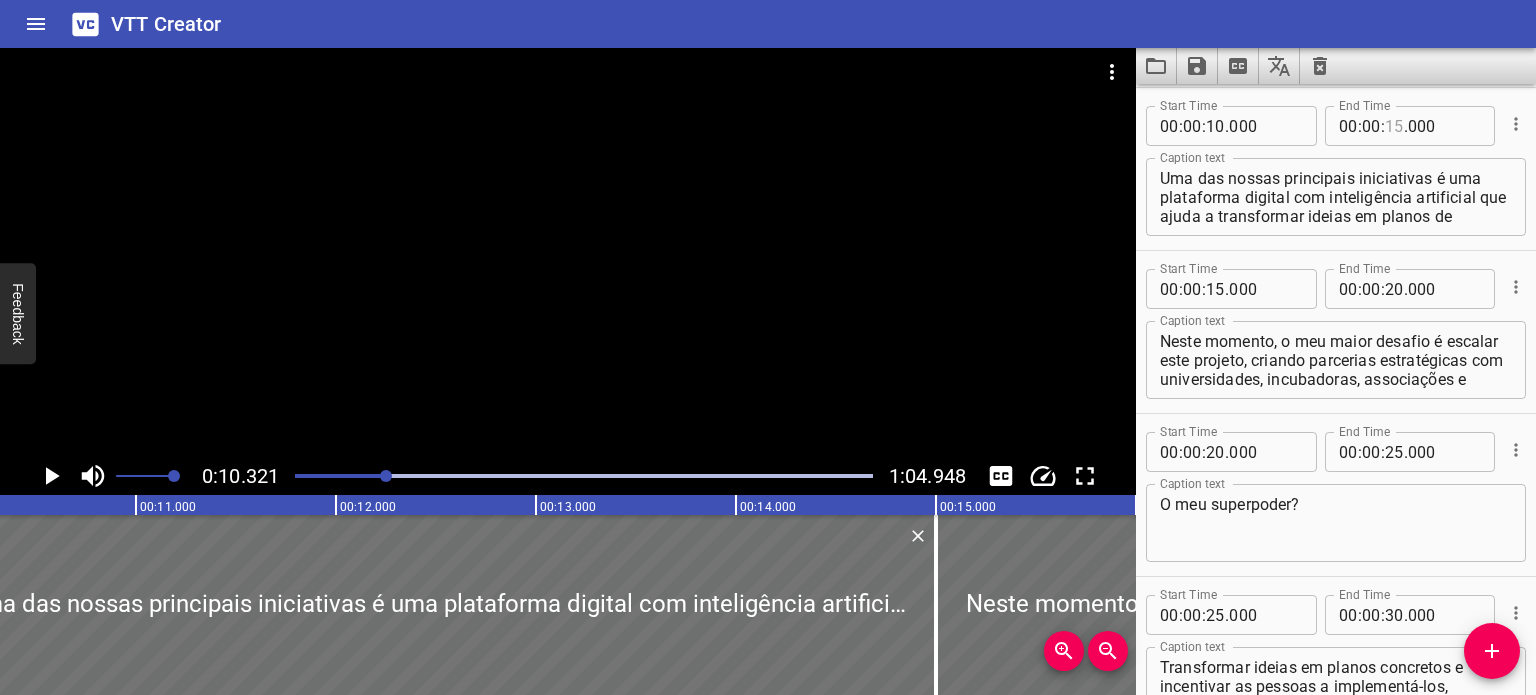 click at bounding box center (1394, 126) 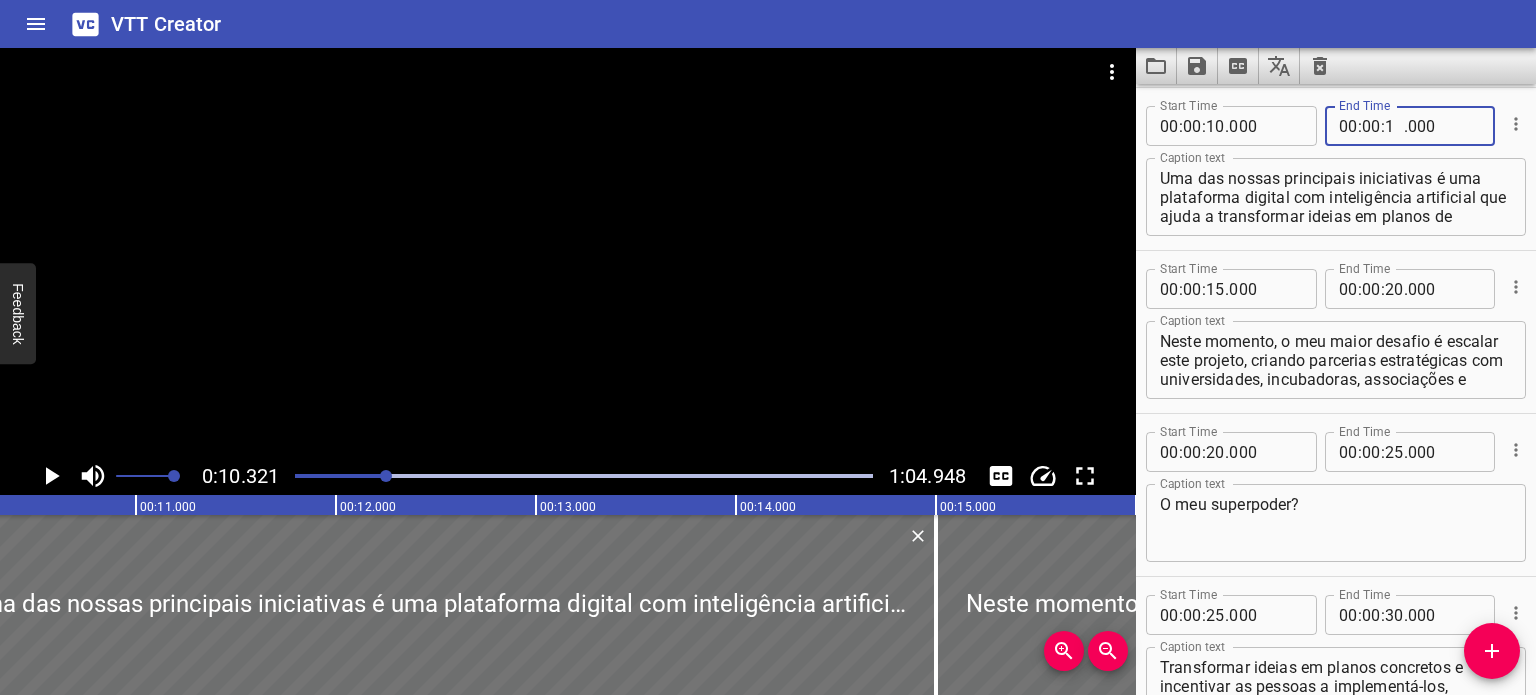 type on "10" 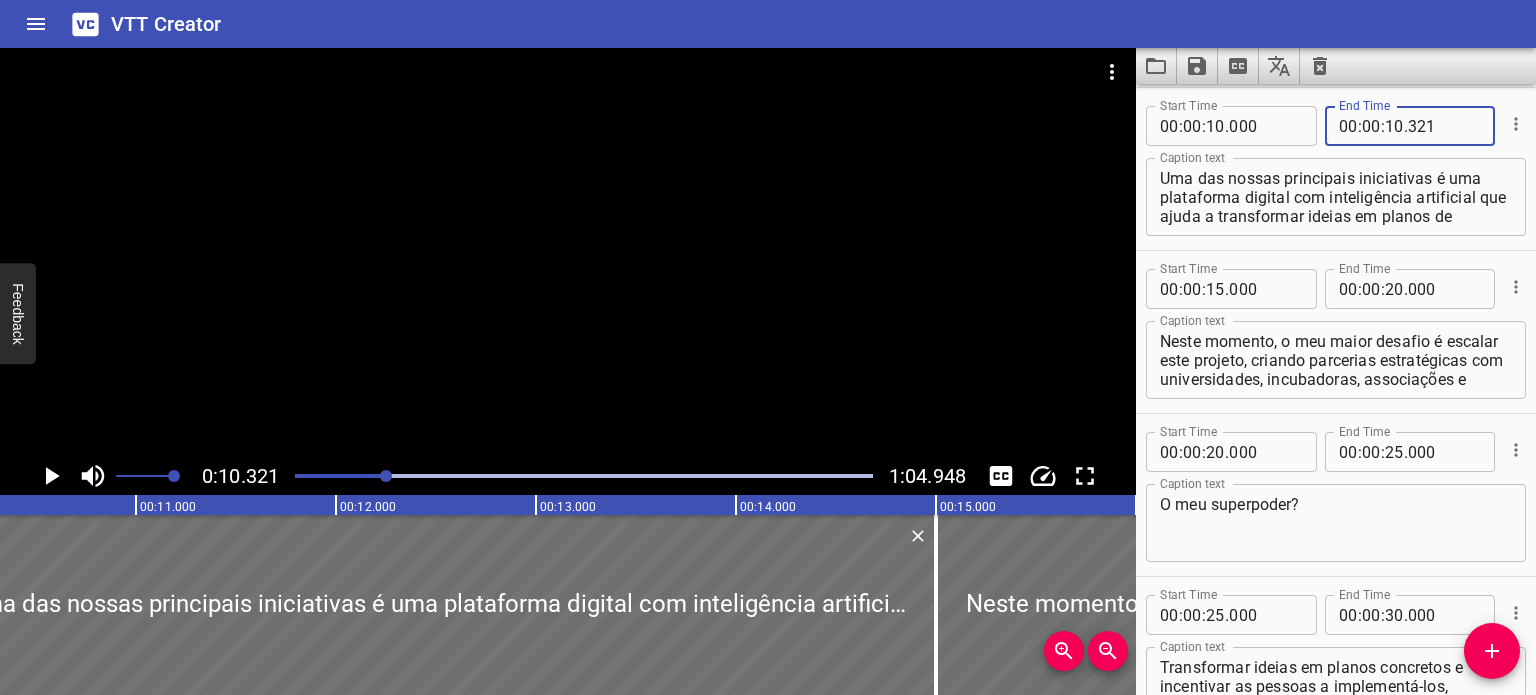 type on "322" 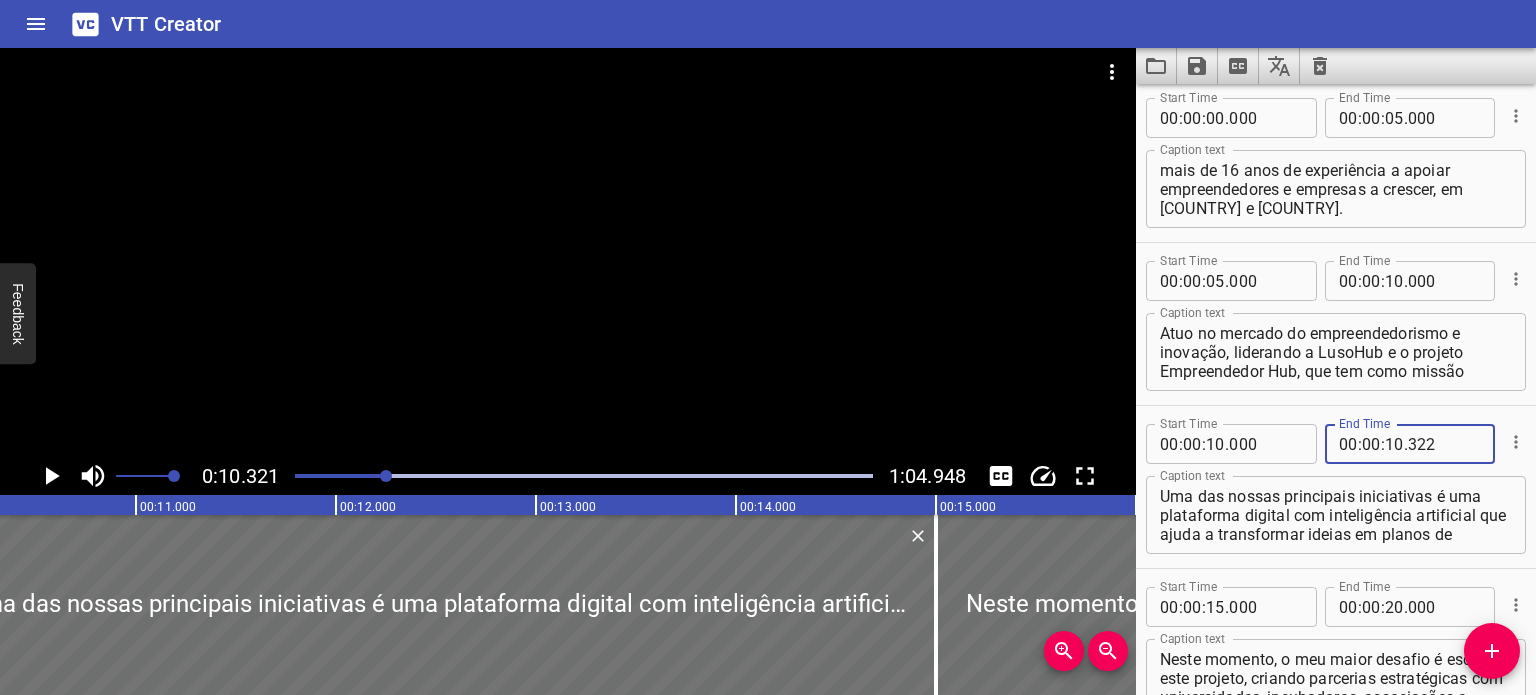 scroll, scrollTop: 0, scrollLeft: 0, axis: both 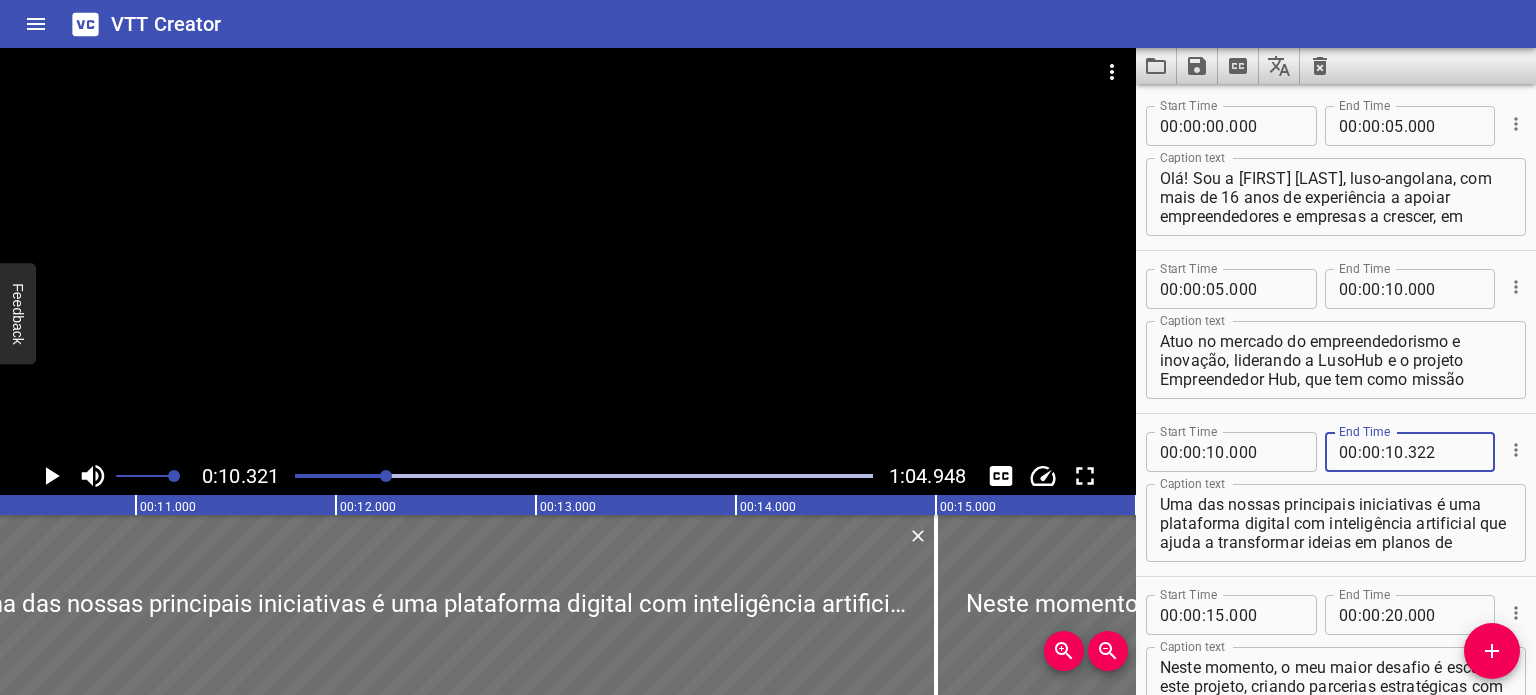 drag, startPoint x: 1438, startPoint y: 445, endPoint x: 1368, endPoint y: 451, distance: 70.256676 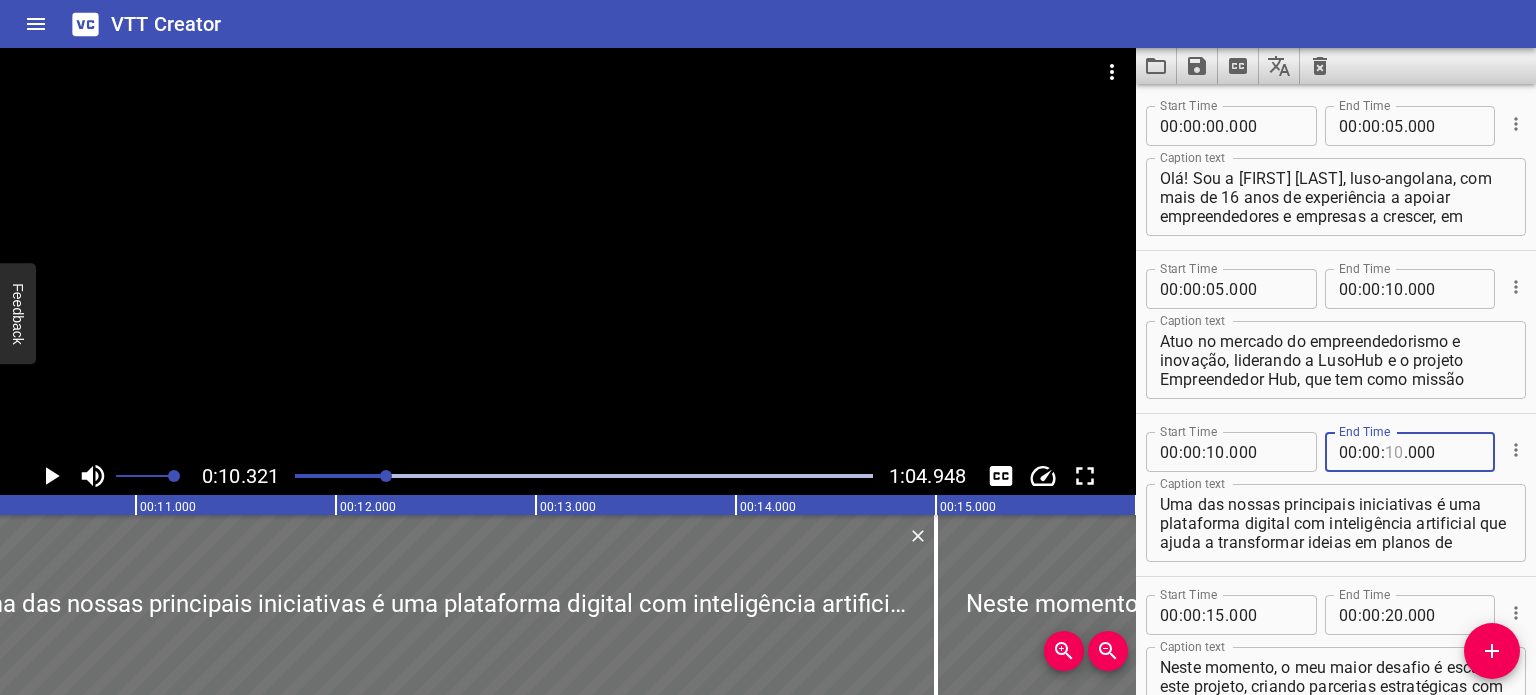 type 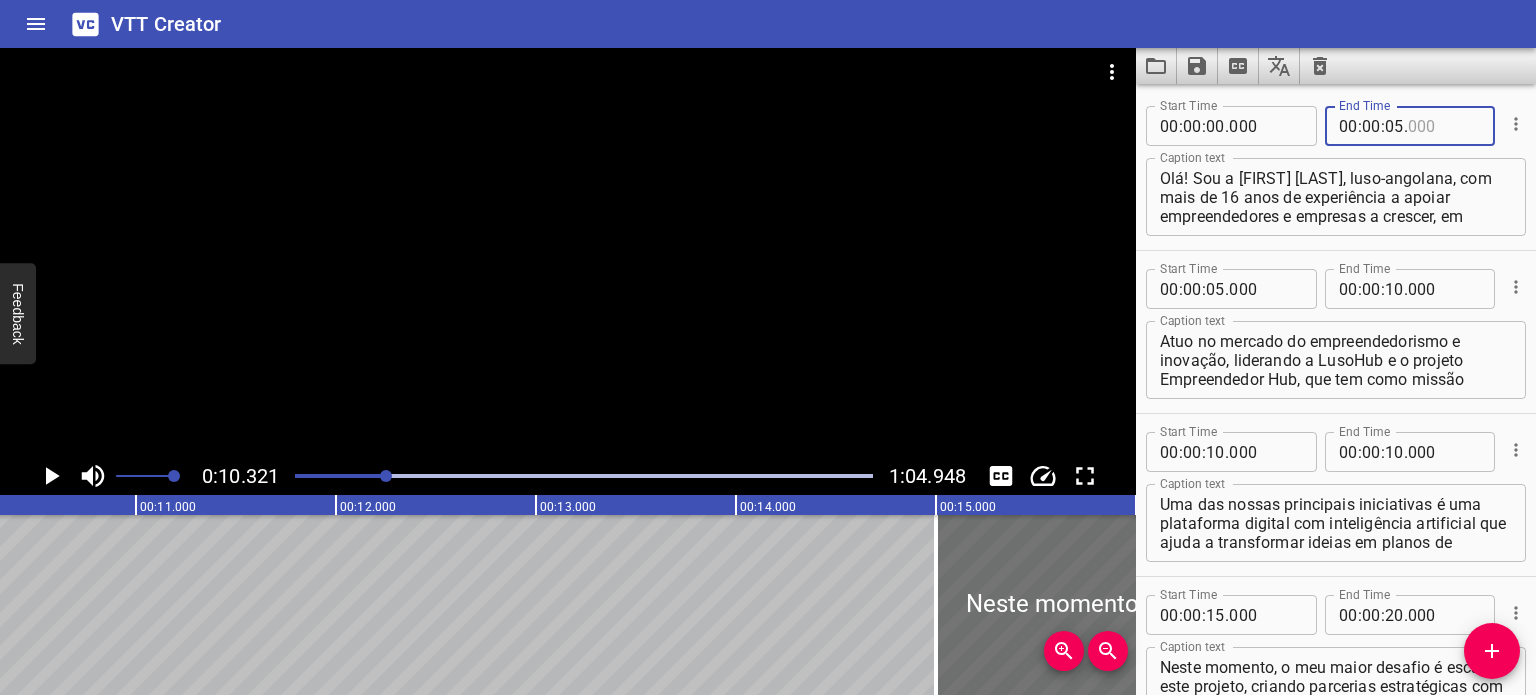 click at bounding box center [1444, 126] 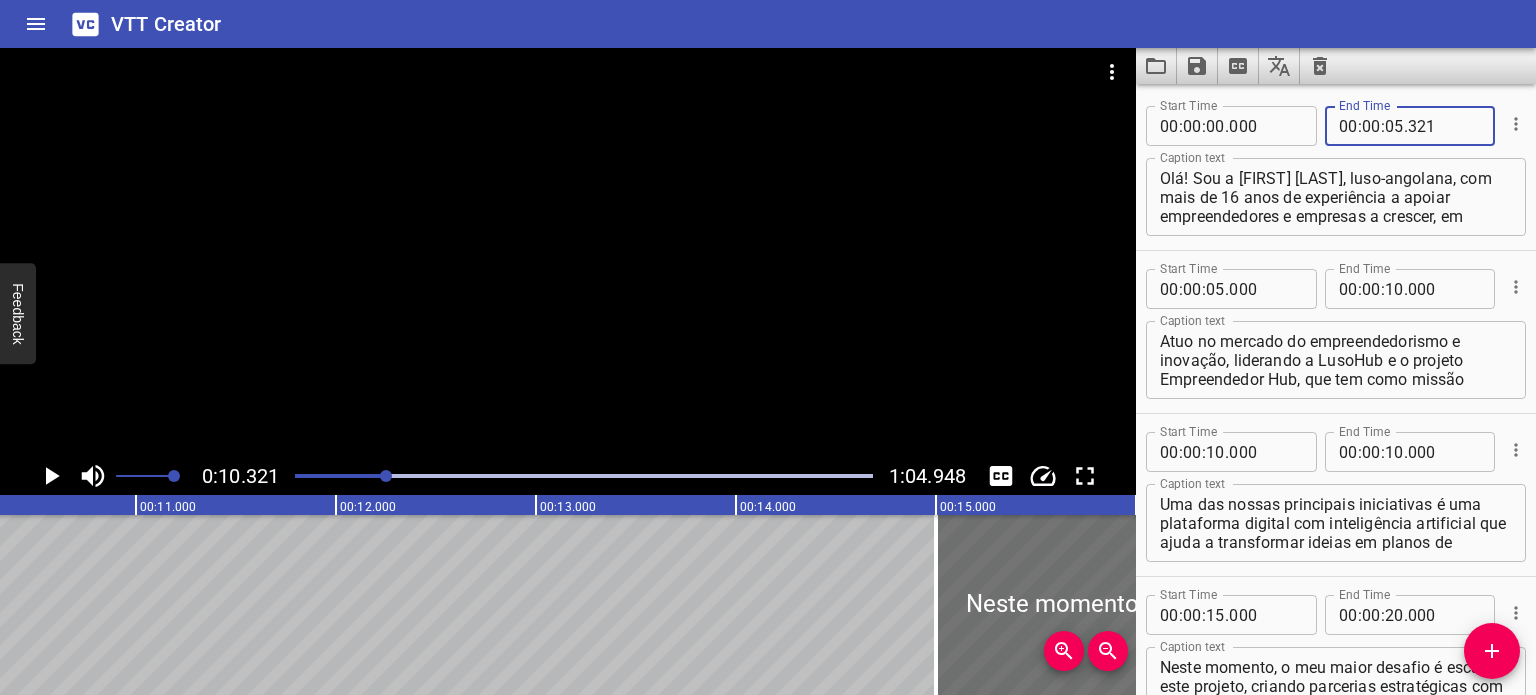 type on "321" 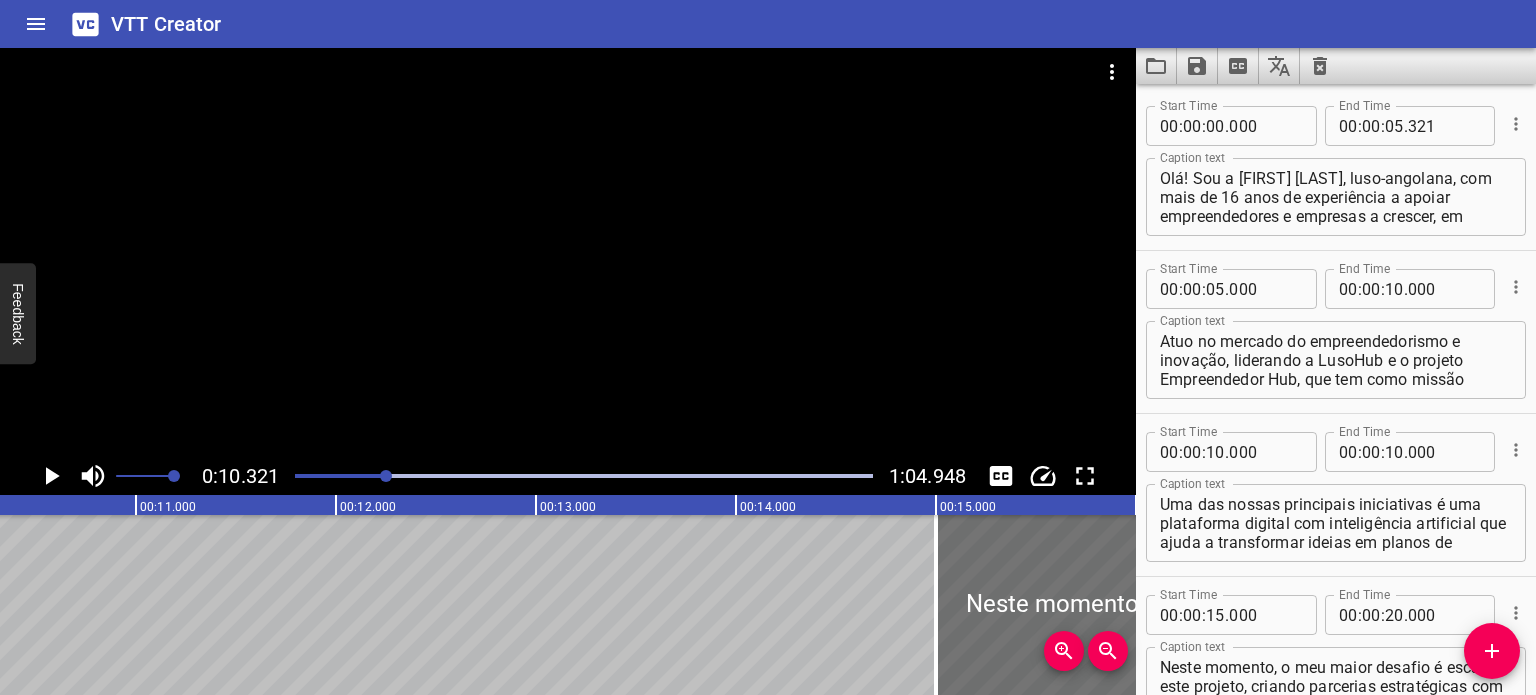 click on "." at bounding box center [1406, 126] 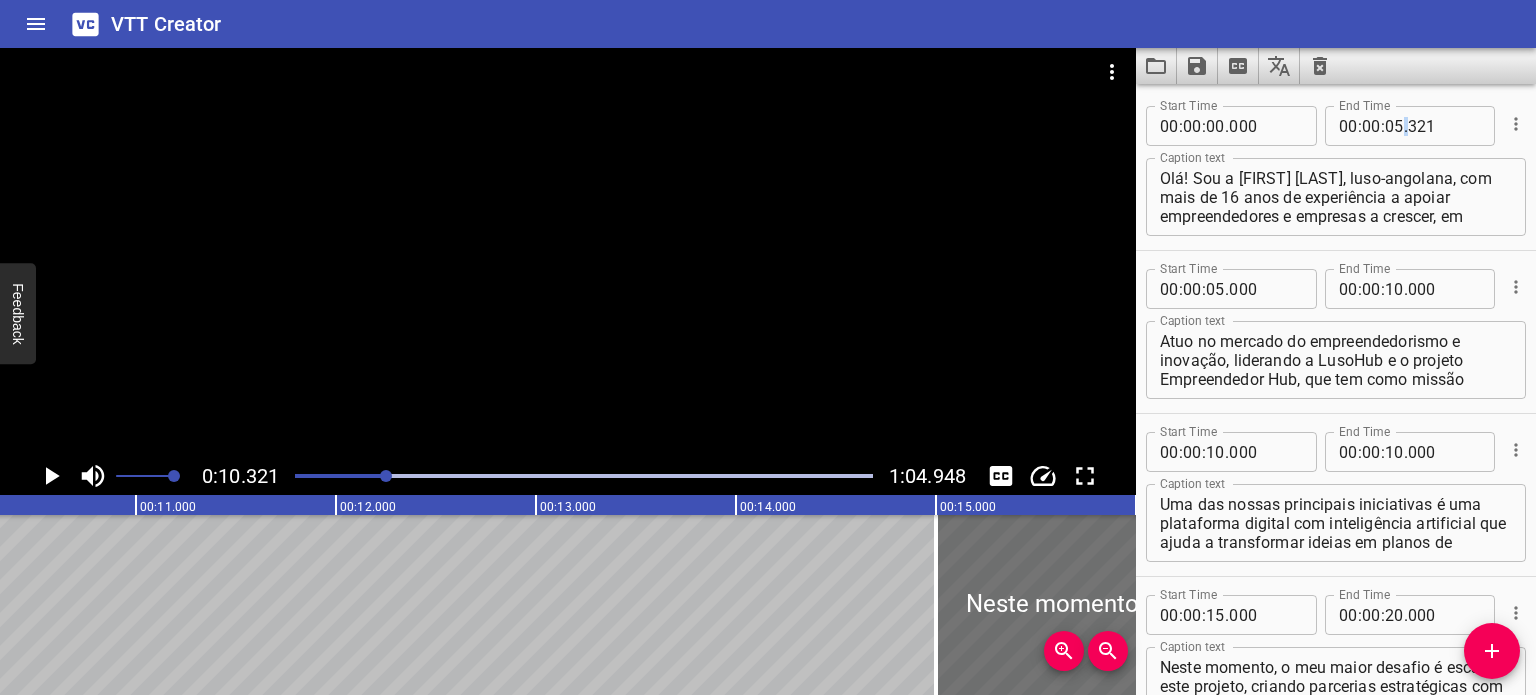 click on "." at bounding box center [1406, 126] 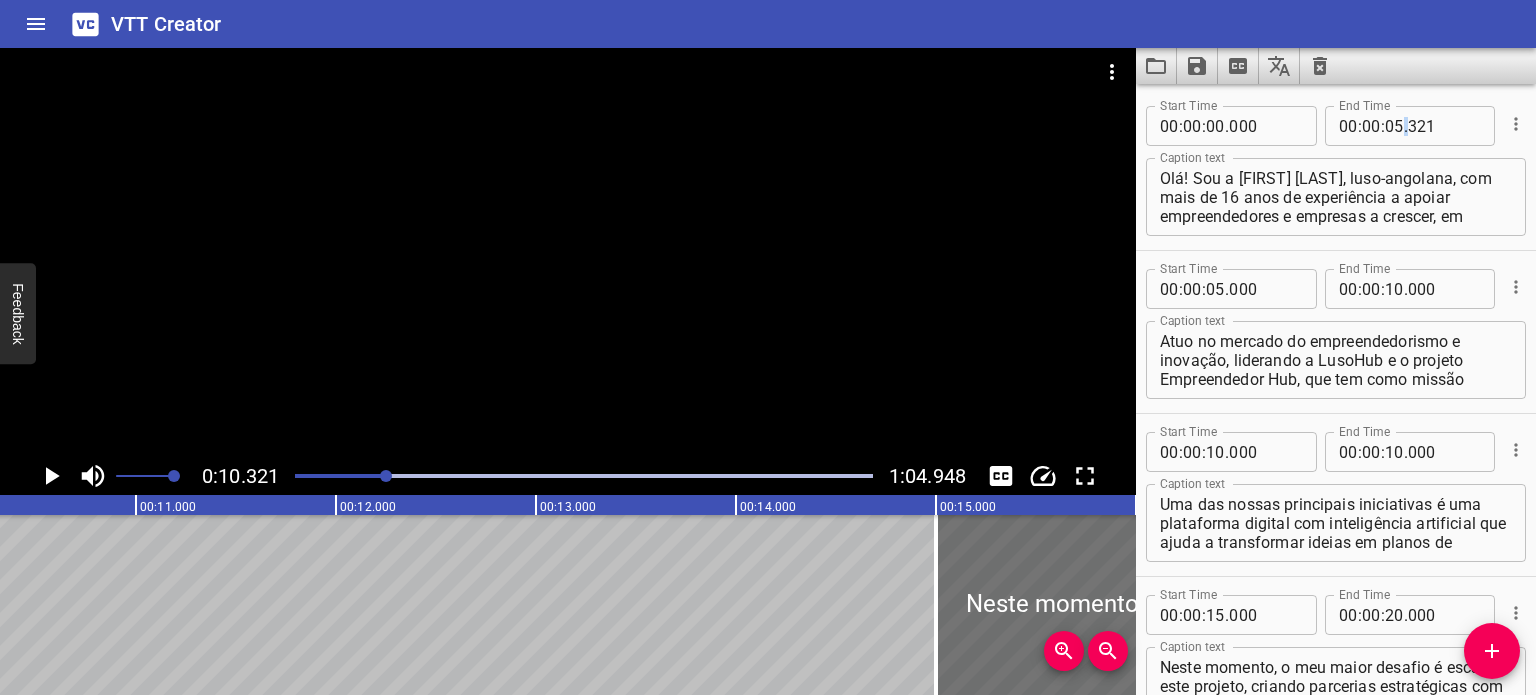 scroll, scrollTop: 0, scrollLeft: 2054, axis: horizontal 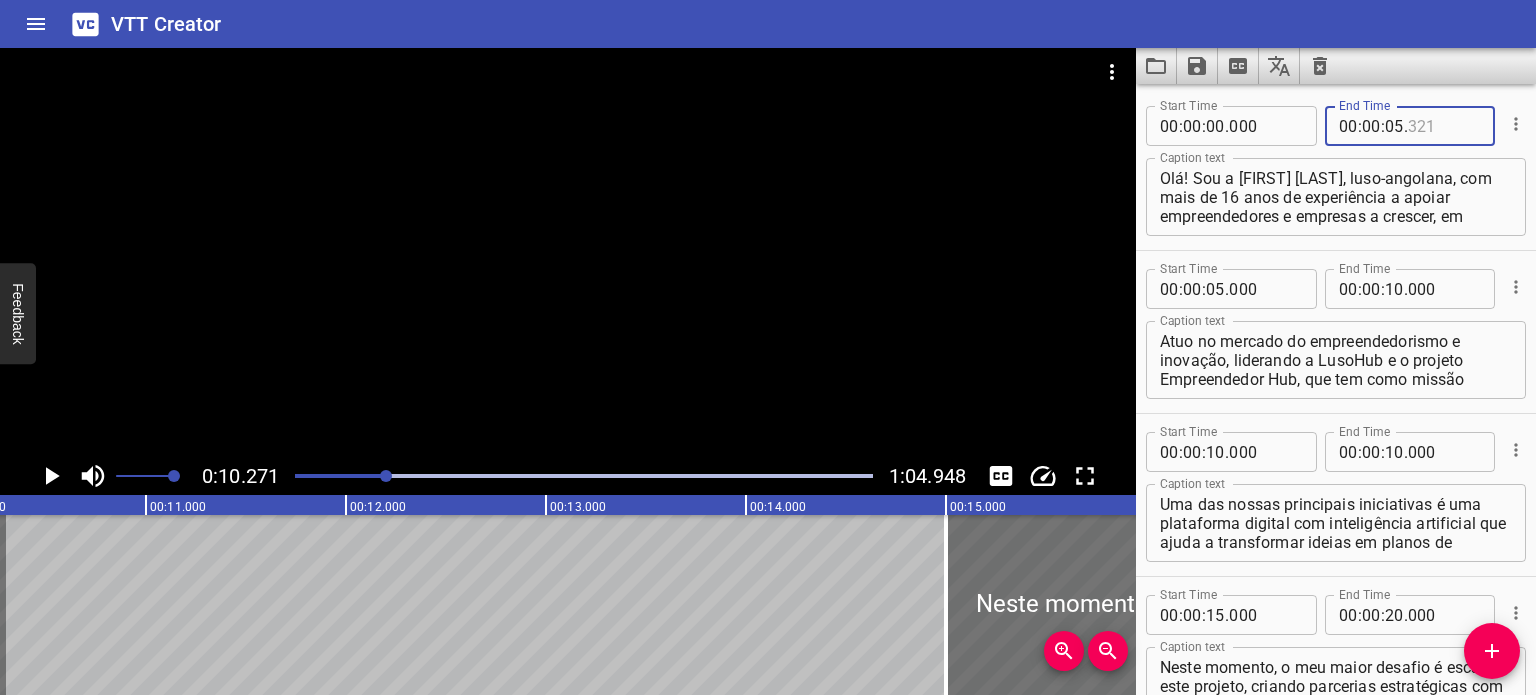 click at bounding box center [1444, 126] 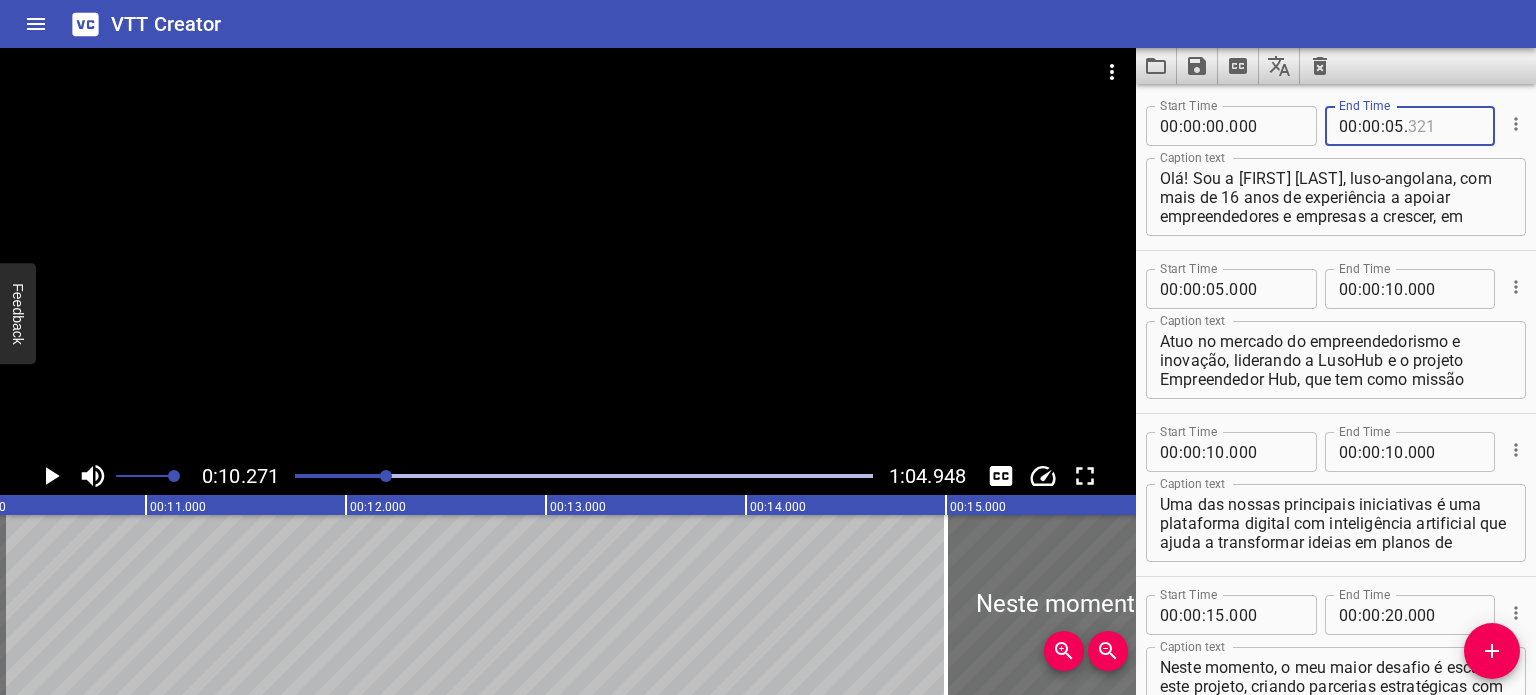type on "321" 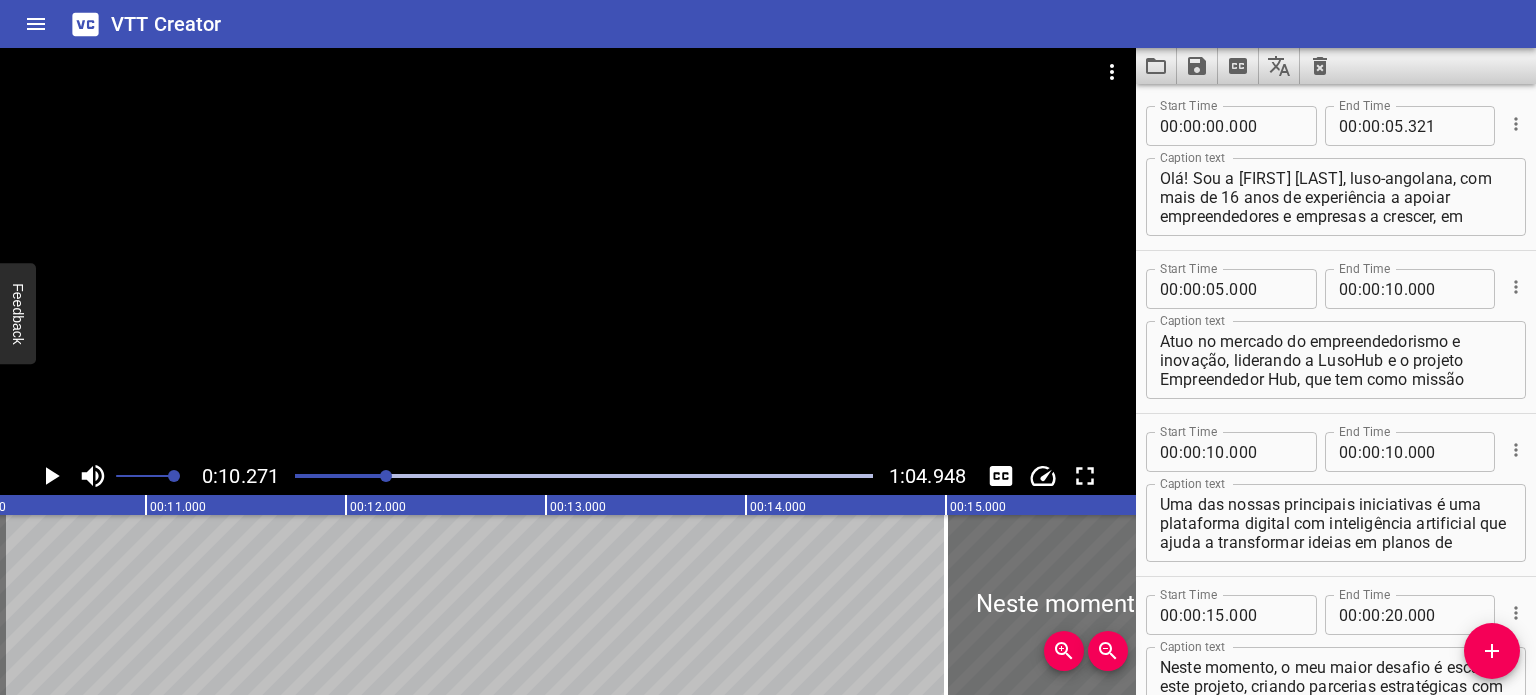 click on "Start Time 00 : 00 : 00 . 000 Start Time End Time 00 : 00 : 05 . 321 End Time" at bounding box center [1336, 124] 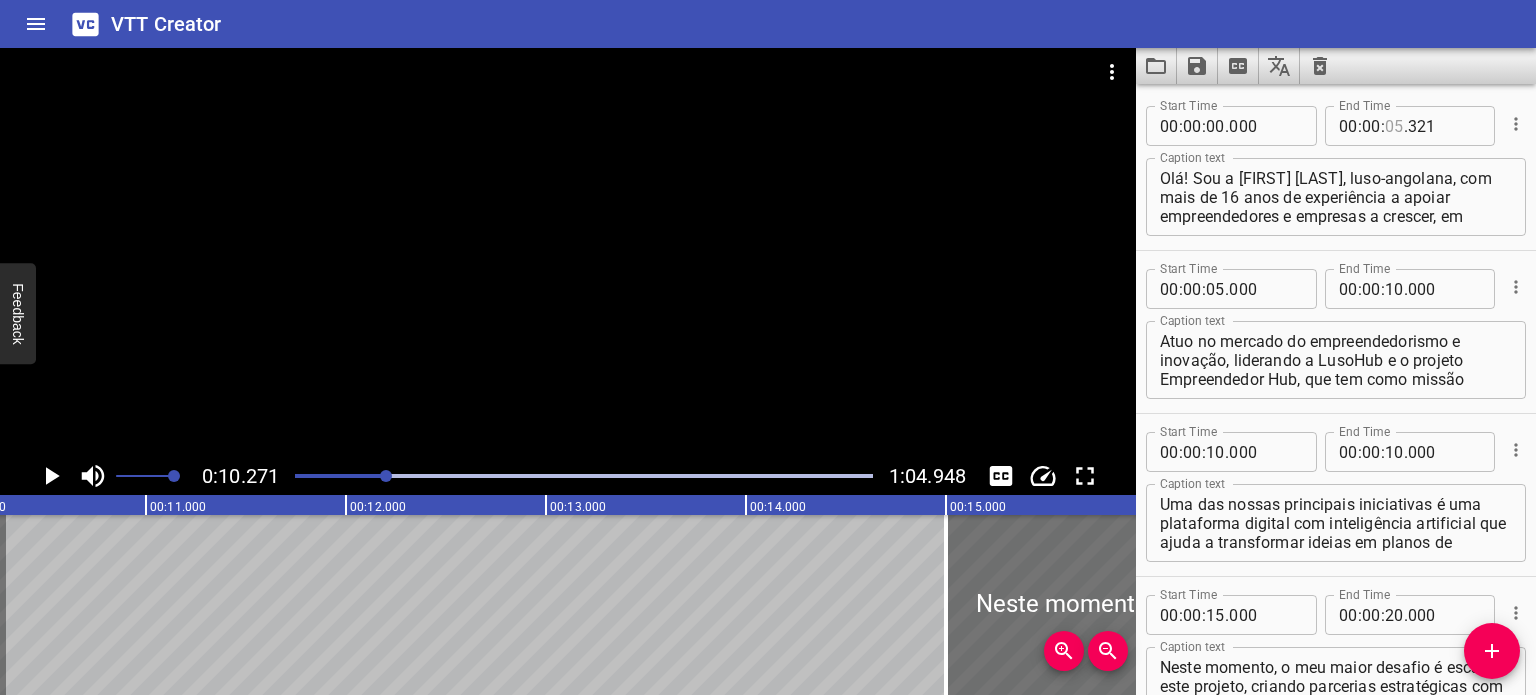 click at bounding box center (1394, 126) 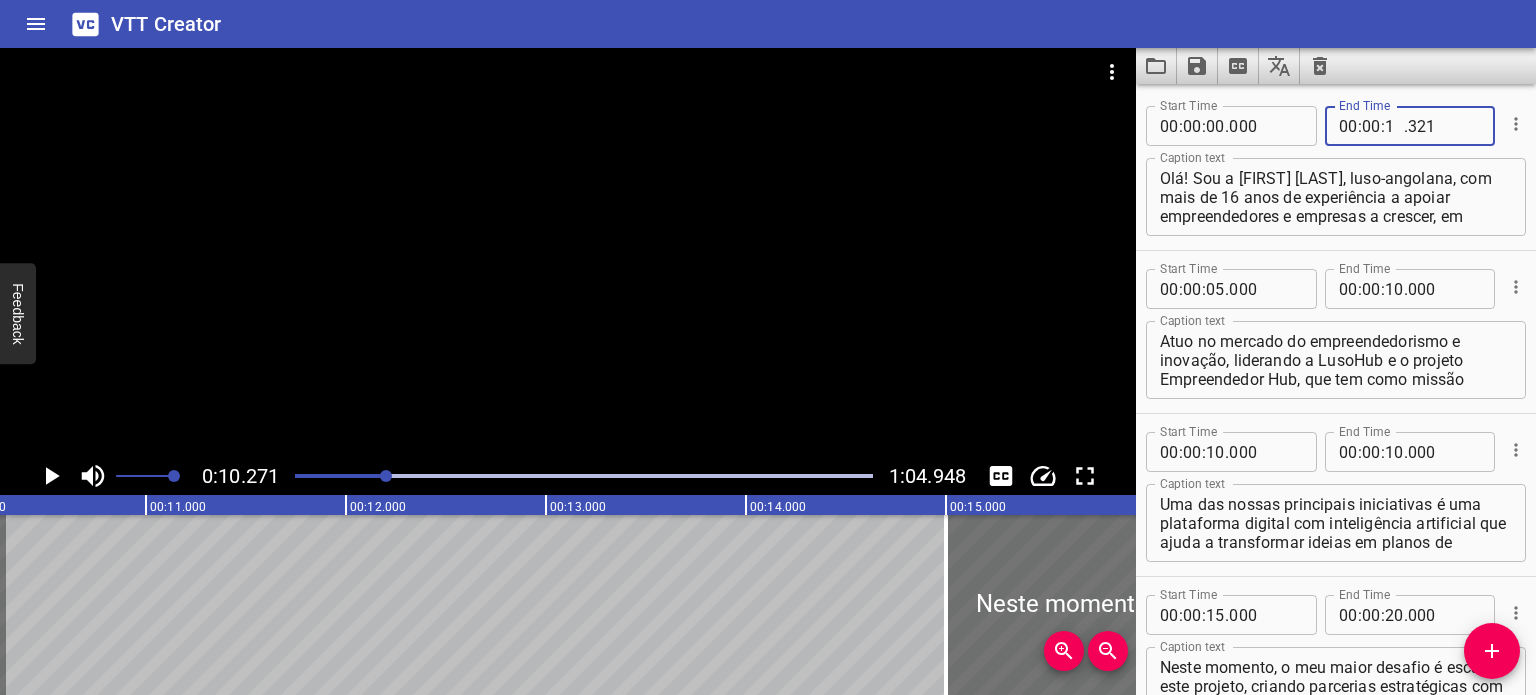 type on "10" 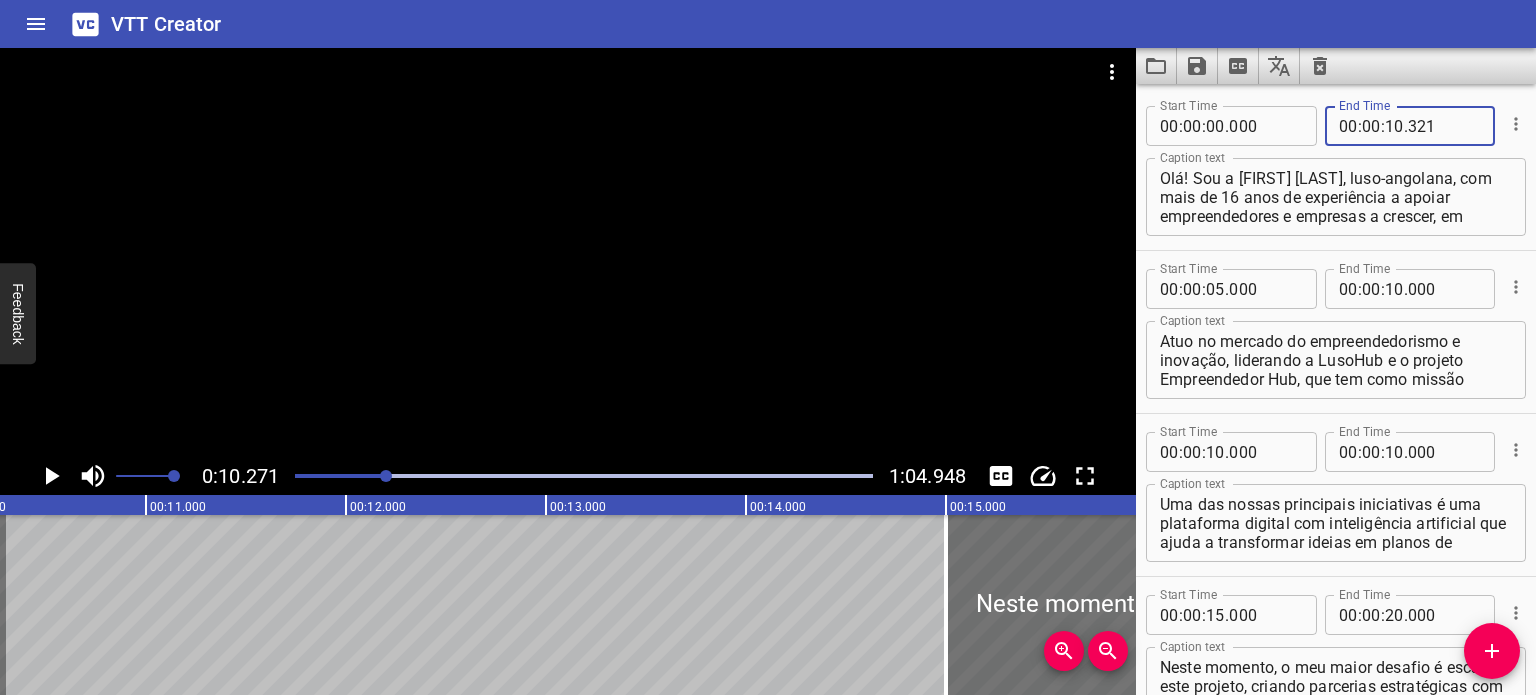 scroll, scrollTop: 37, scrollLeft: 0, axis: vertical 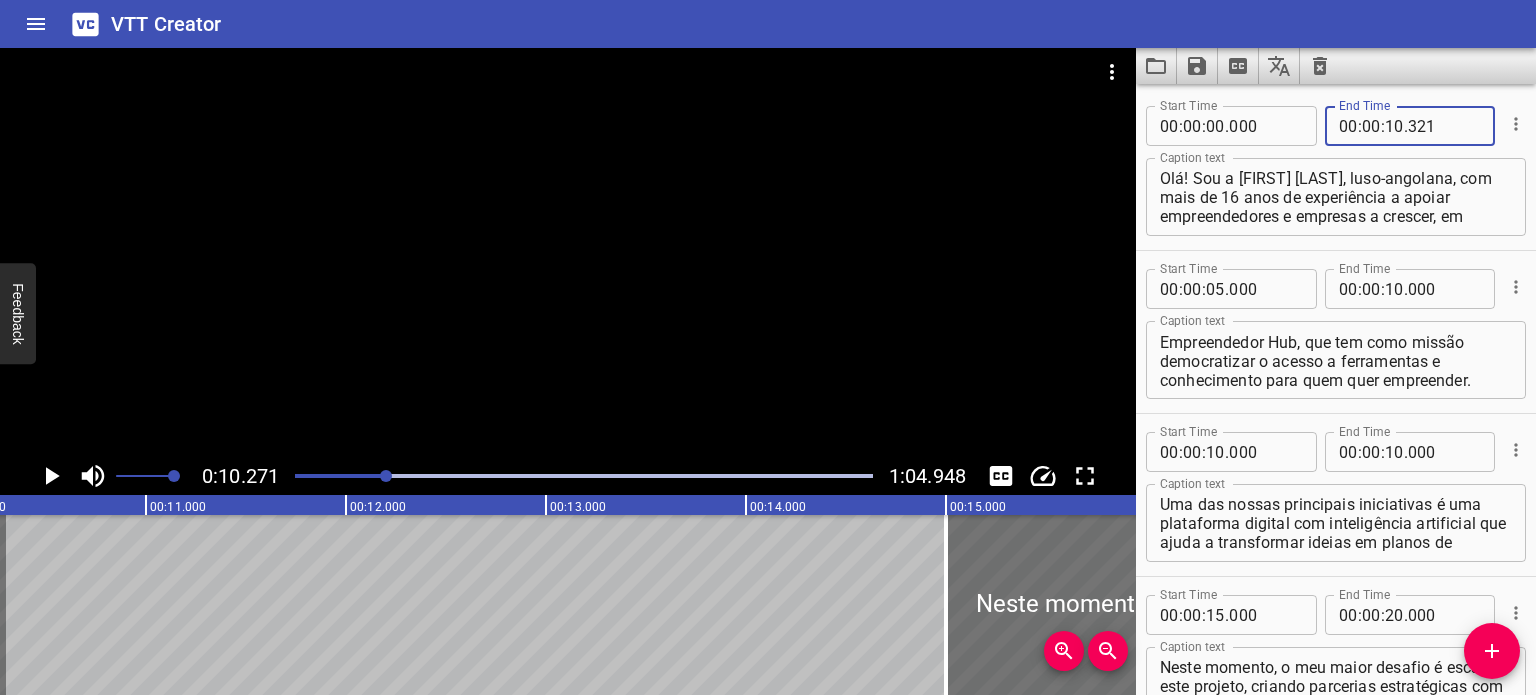 type on "321" 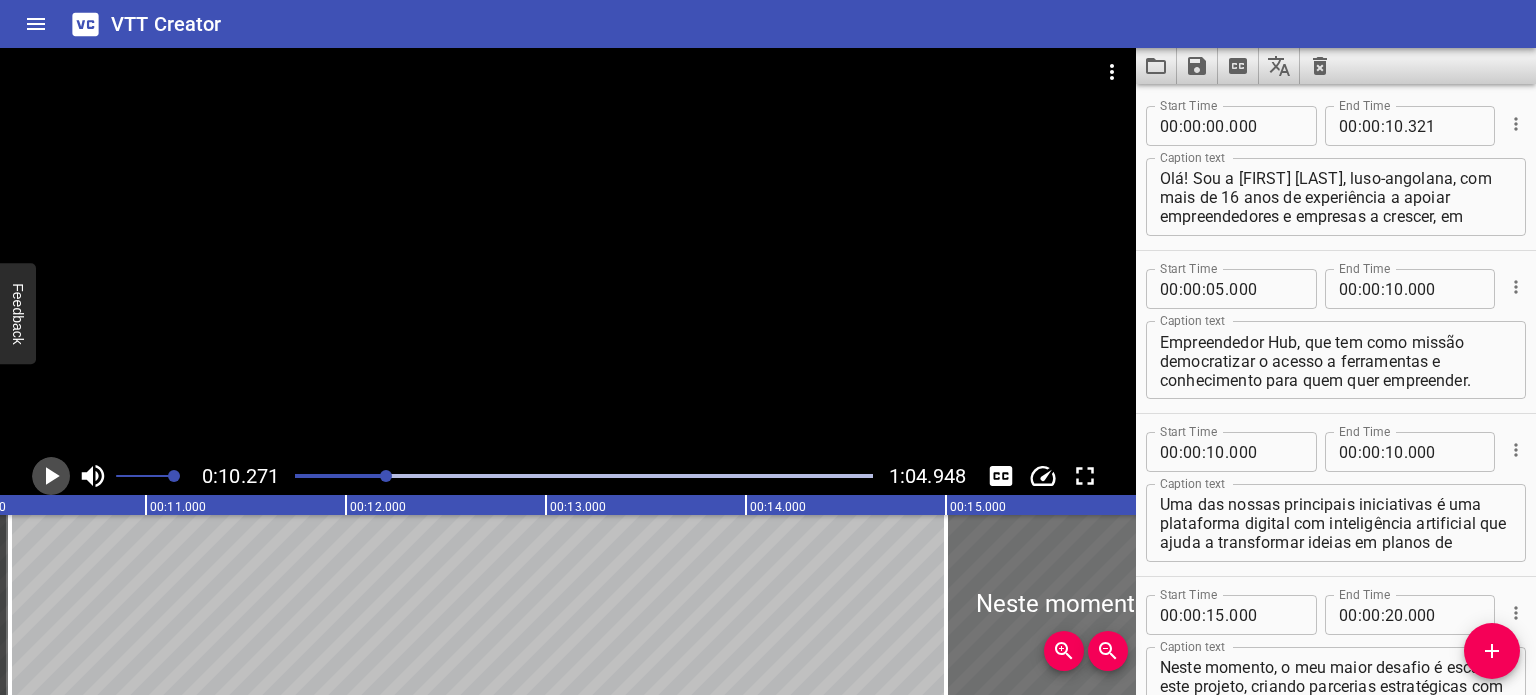 click 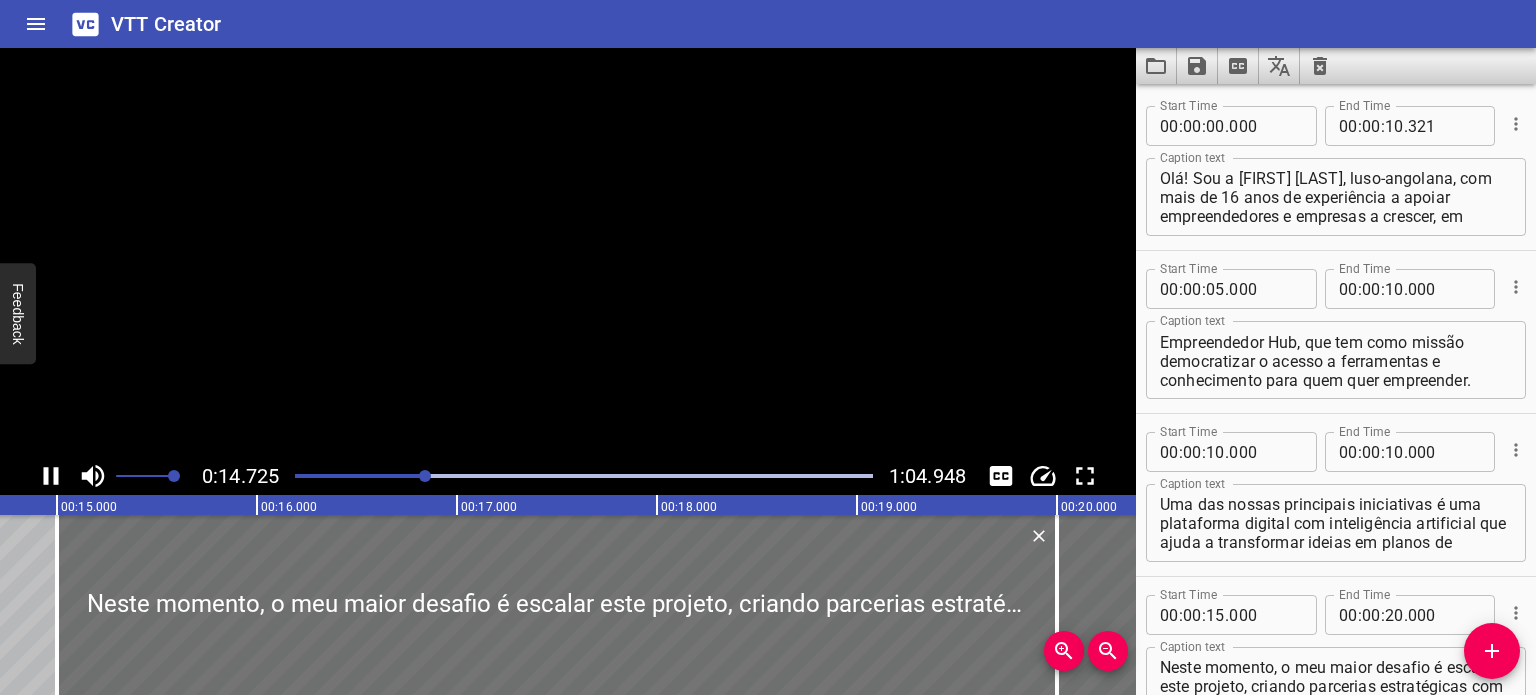 scroll, scrollTop: 0, scrollLeft: 2944, axis: horizontal 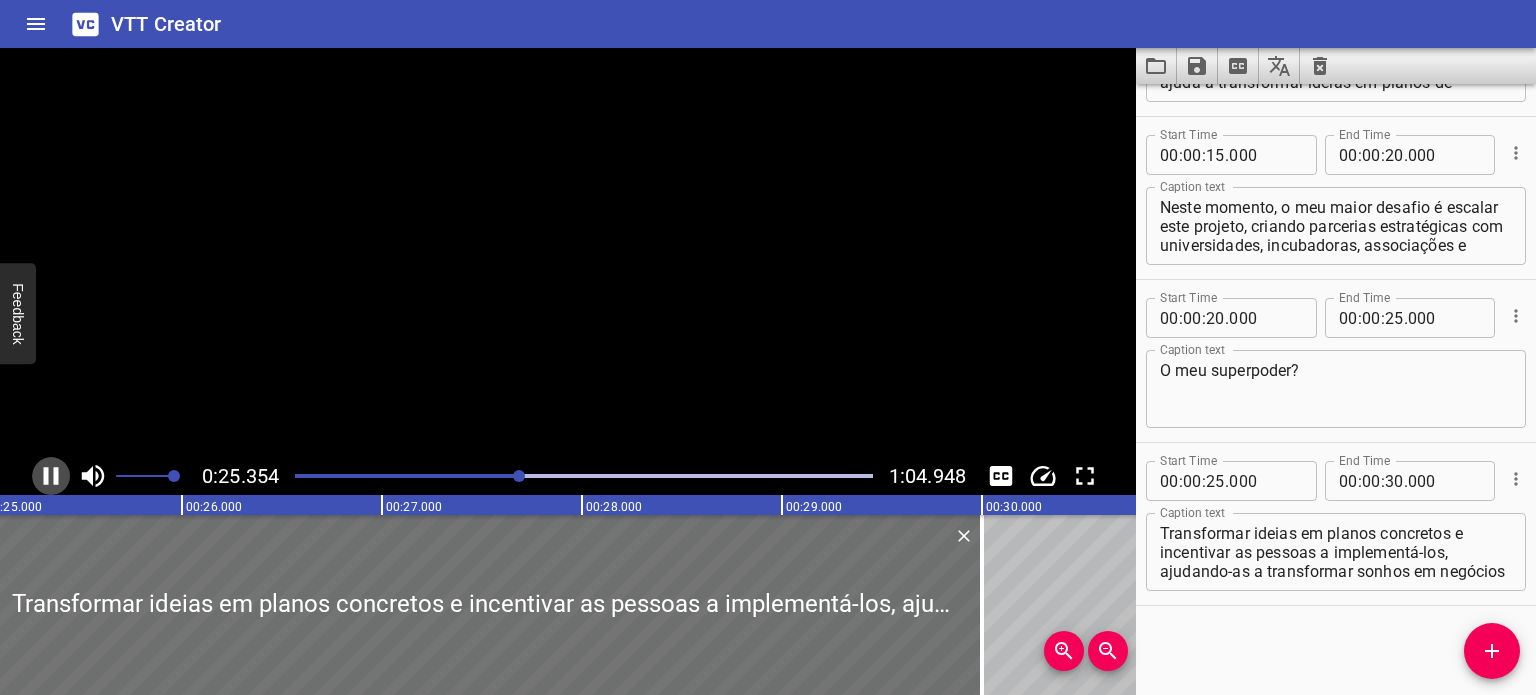 click 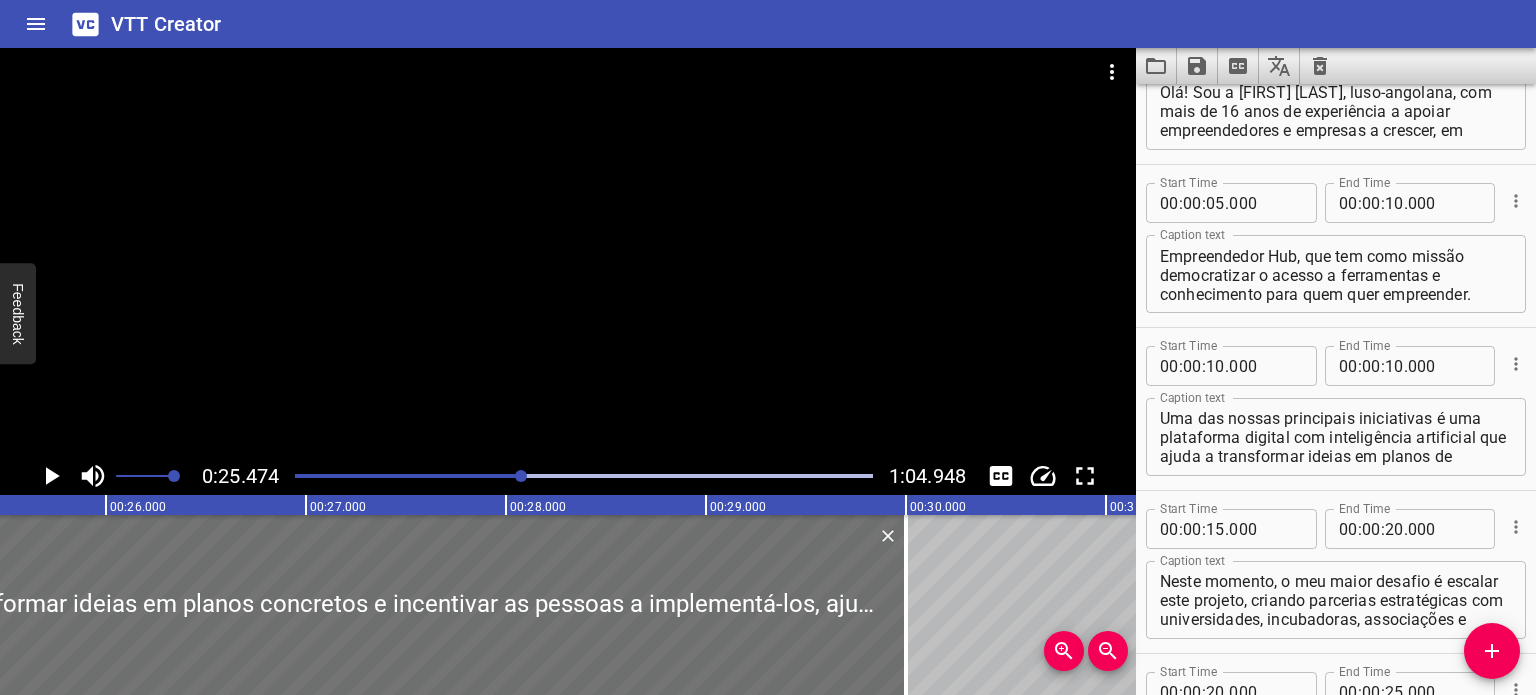 scroll, scrollTop: 0, scrollLeft: 0, axis: both 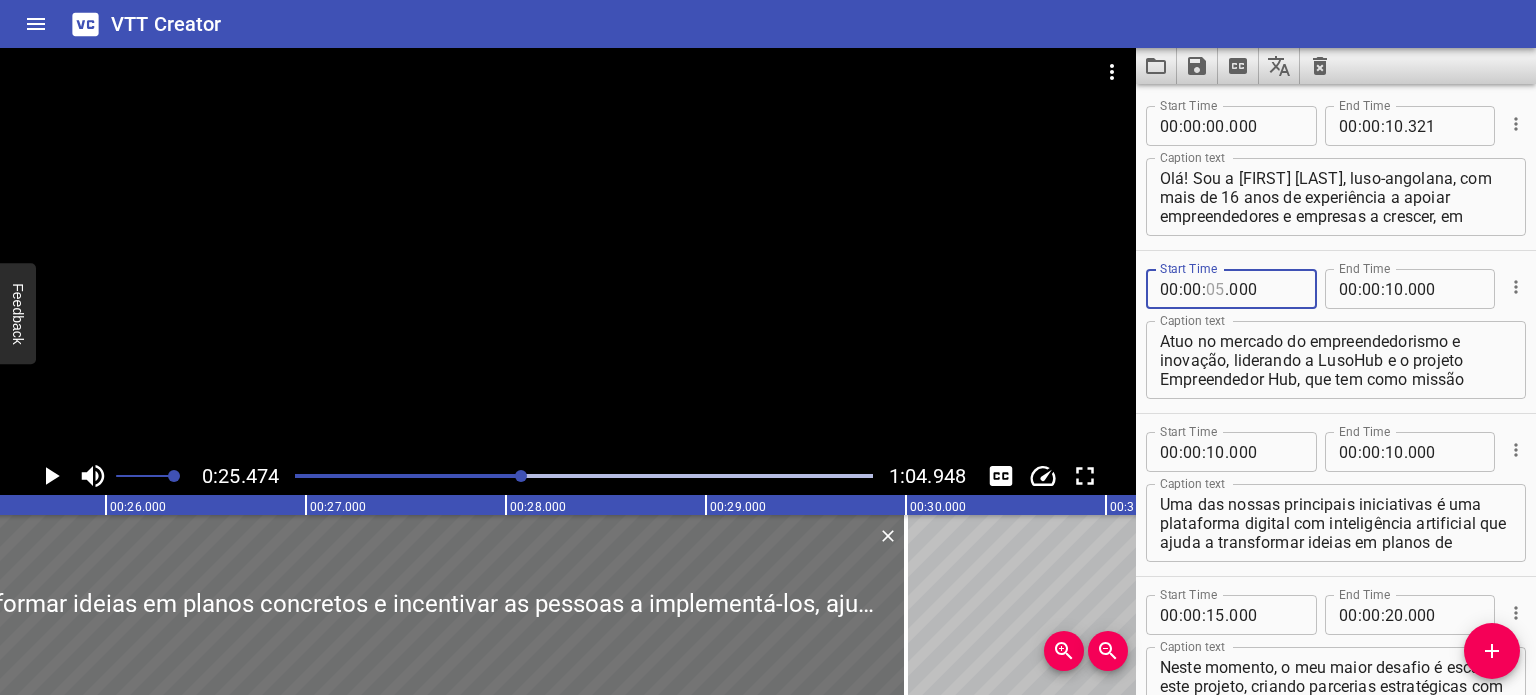 click at bounding box center (1215, 289) 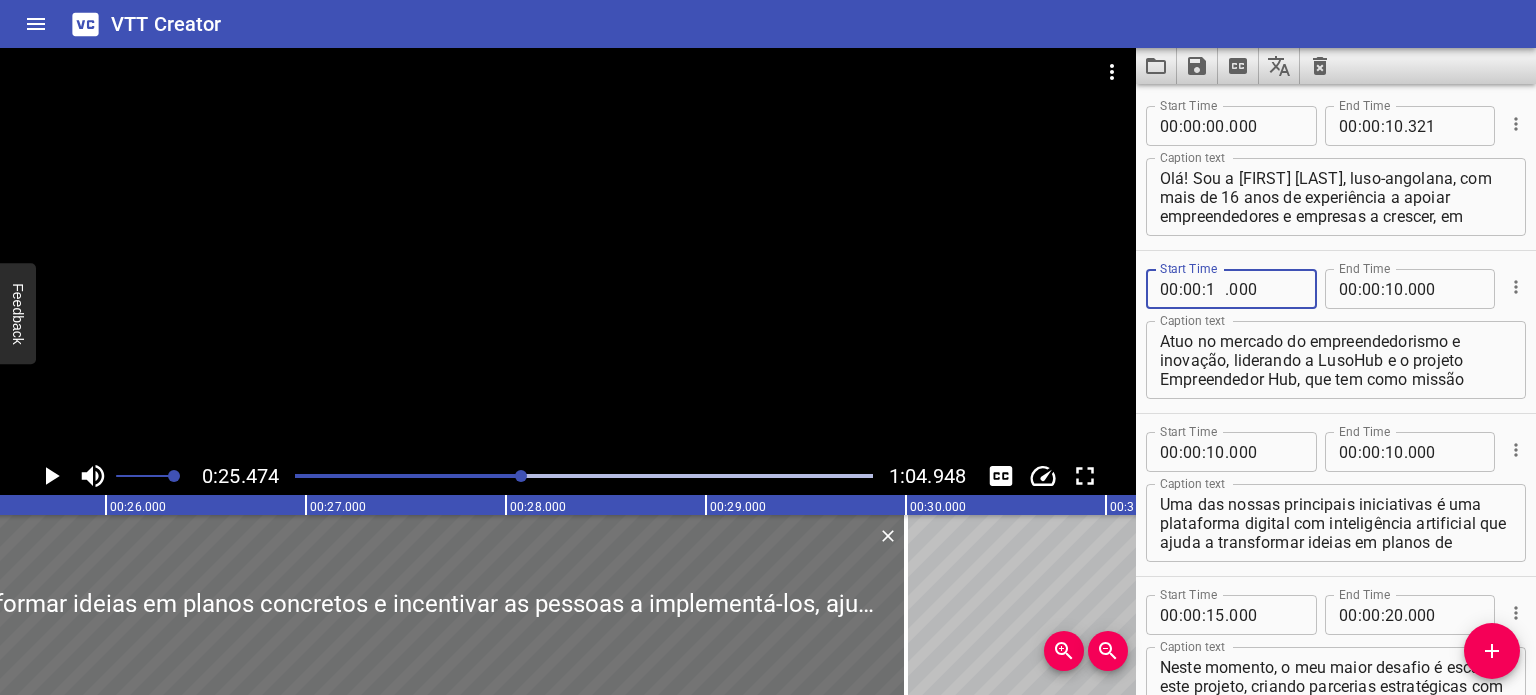type on "10" 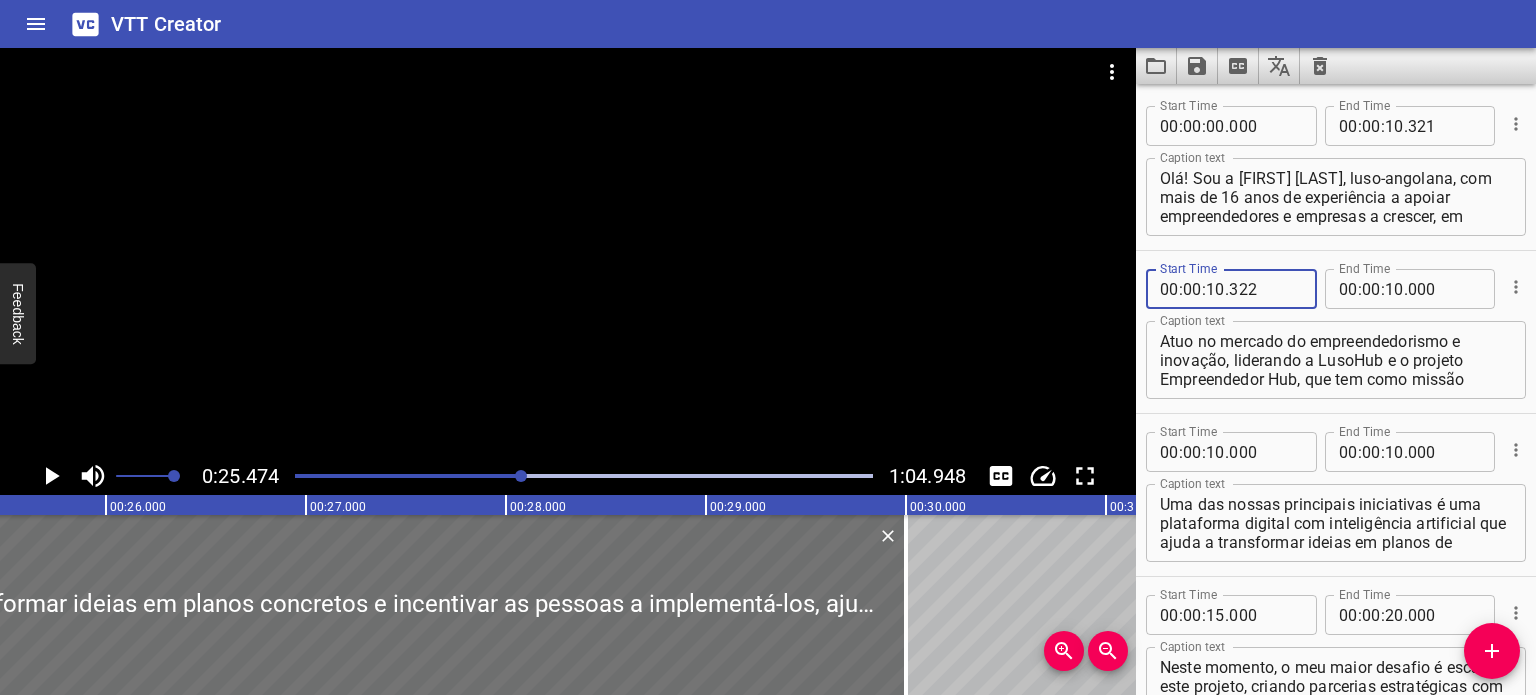 type on "322" 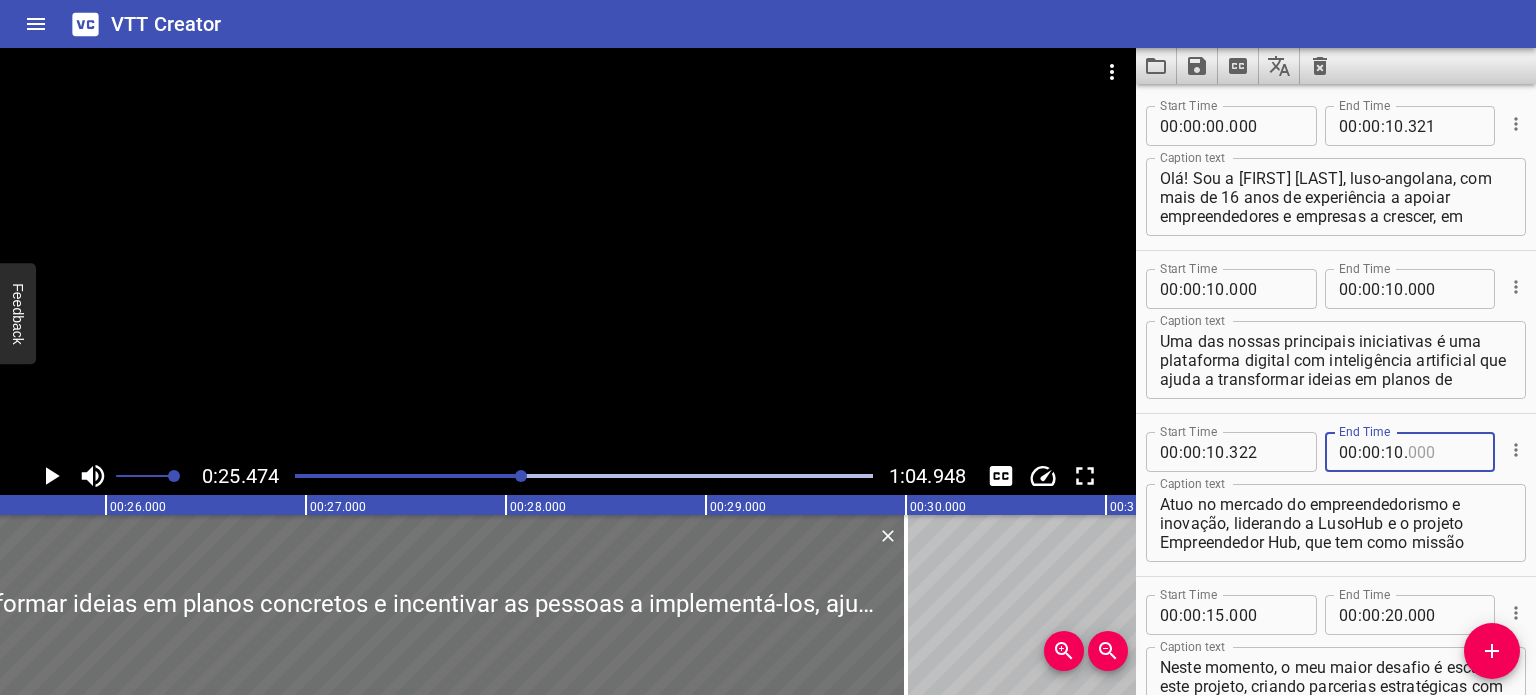 type 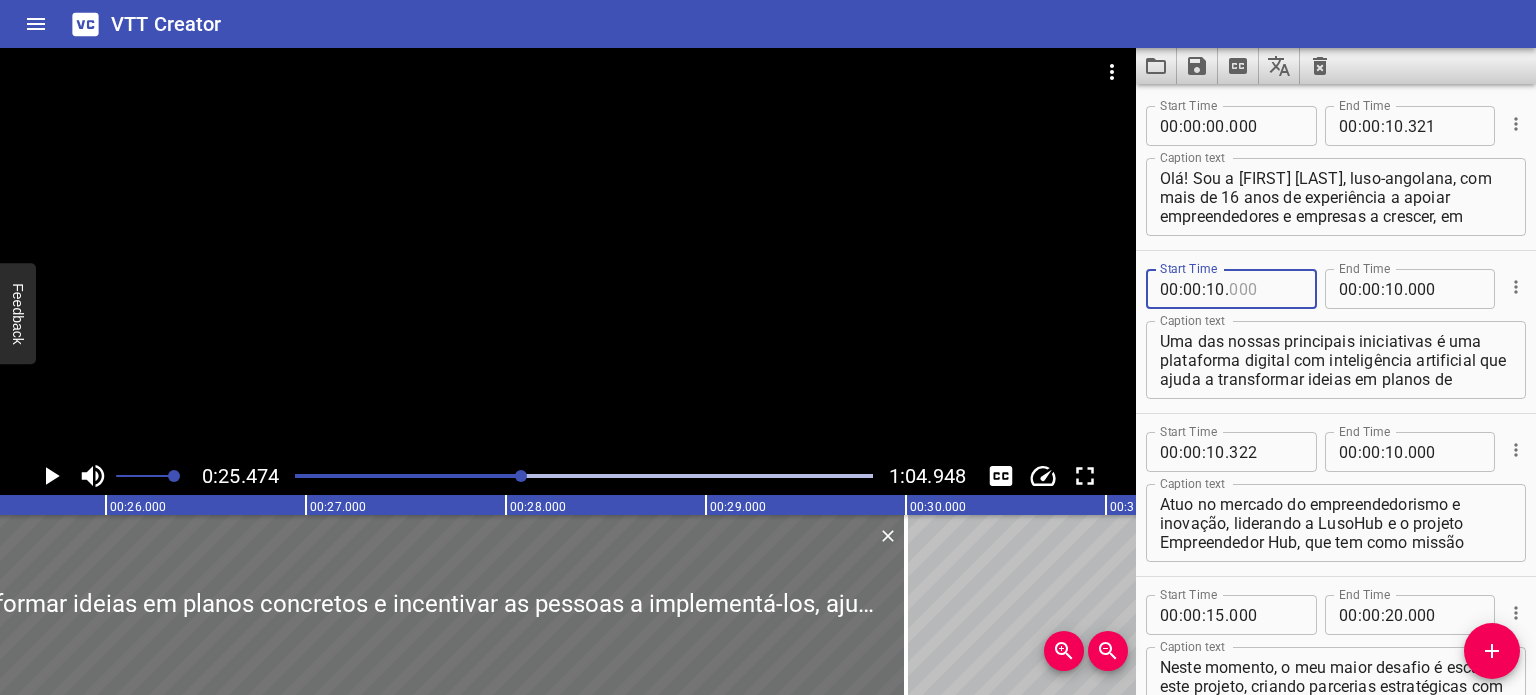 click at bounding box center (1265, 289) 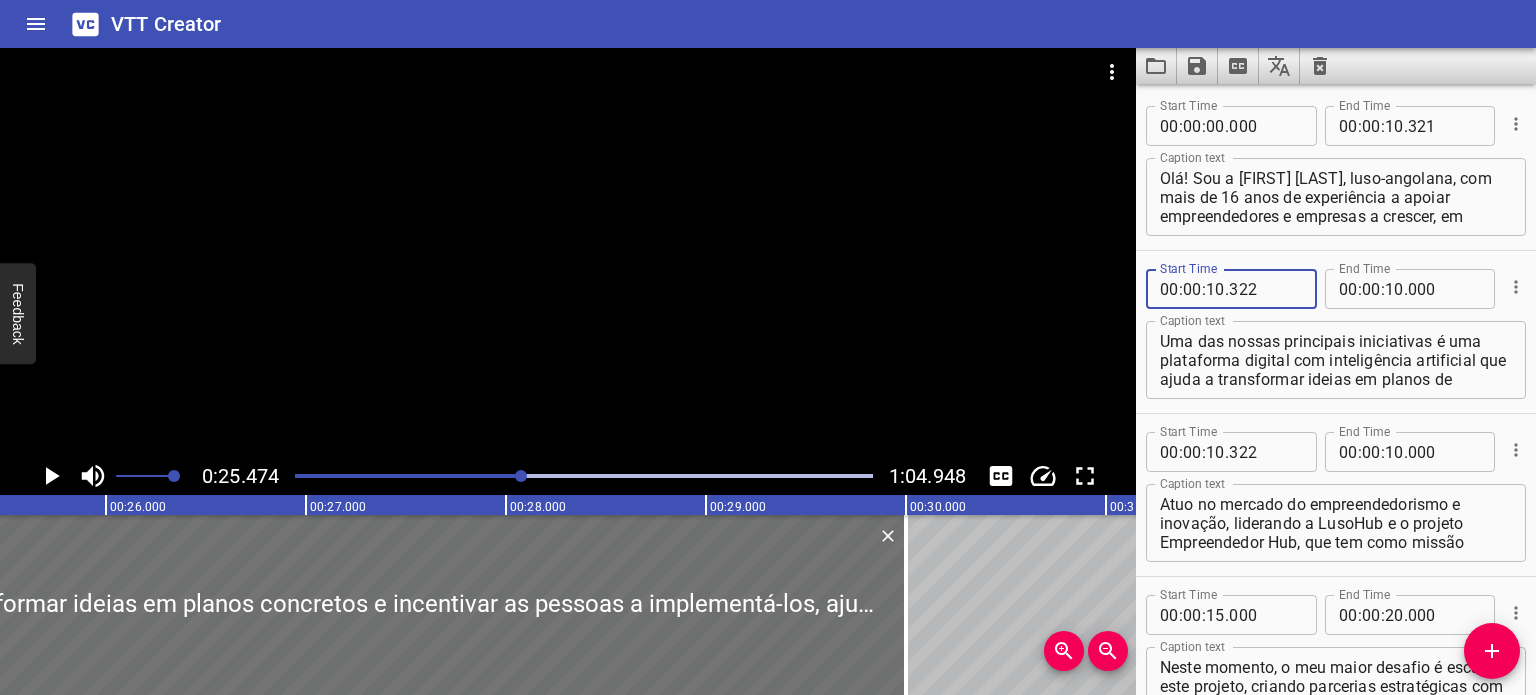type on "322" 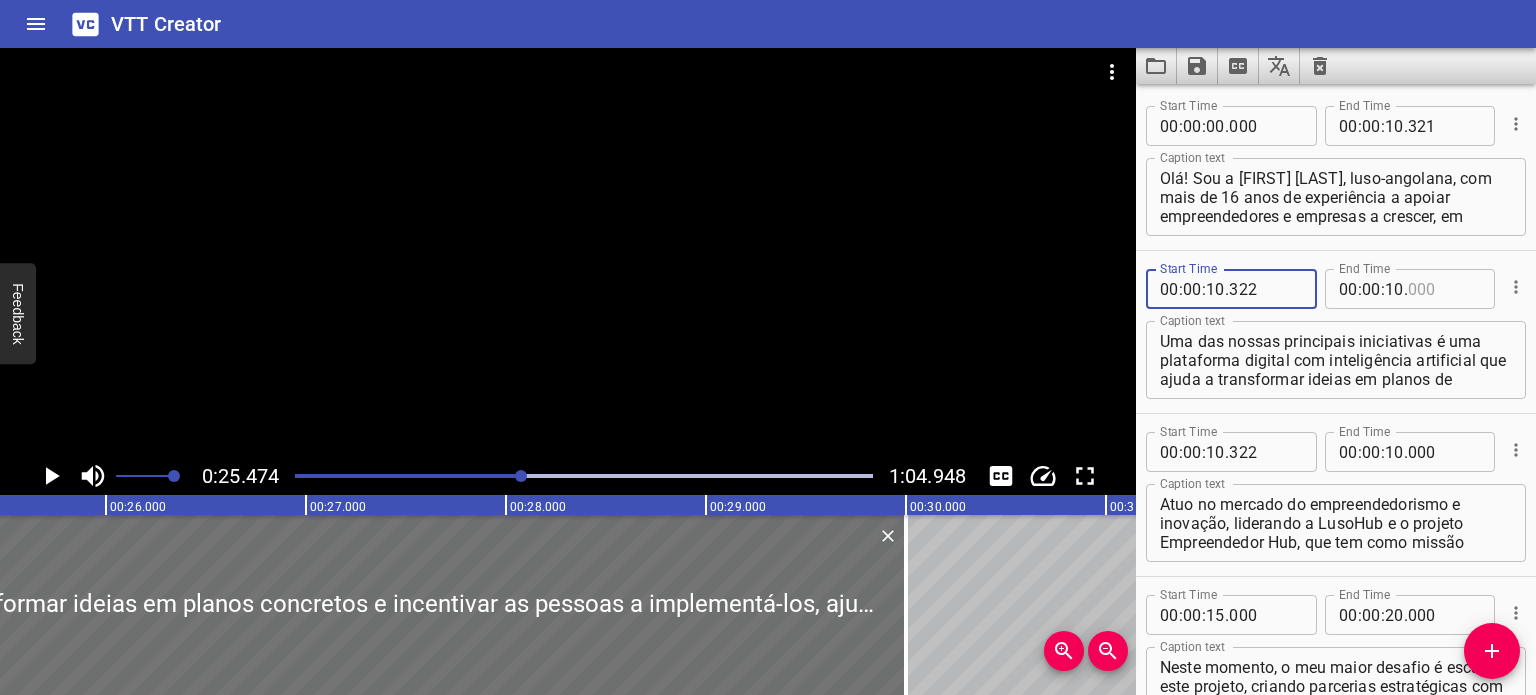 click at bounding box center [1444, 289] 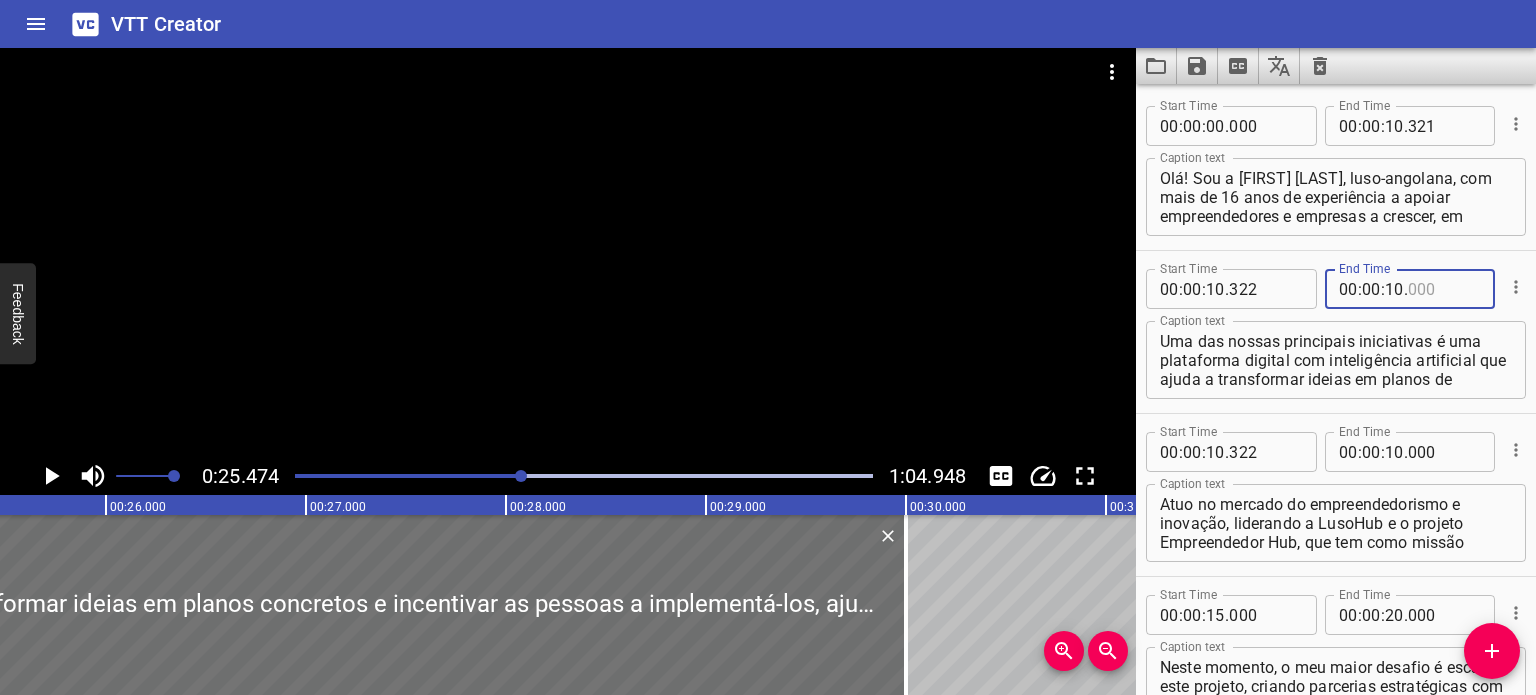 type 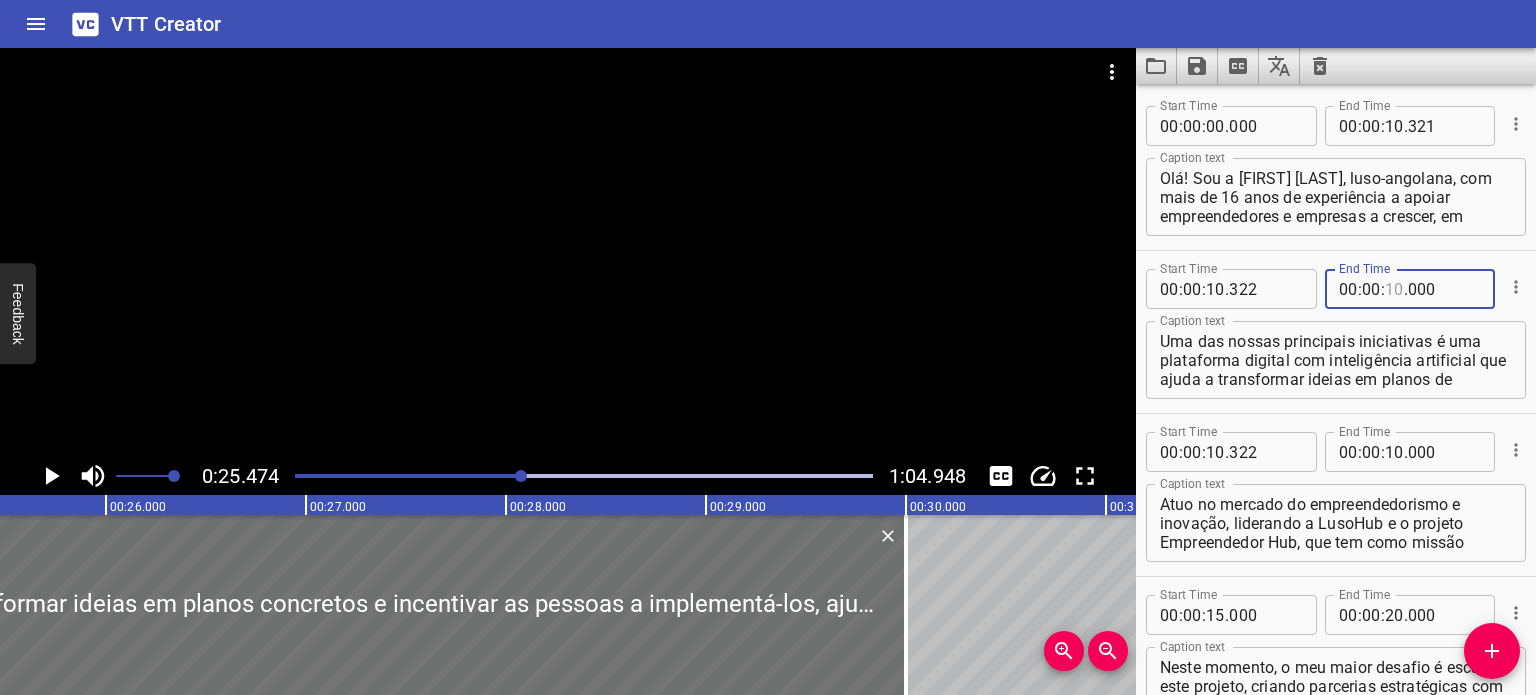 click at bounding box center (1394, 289) 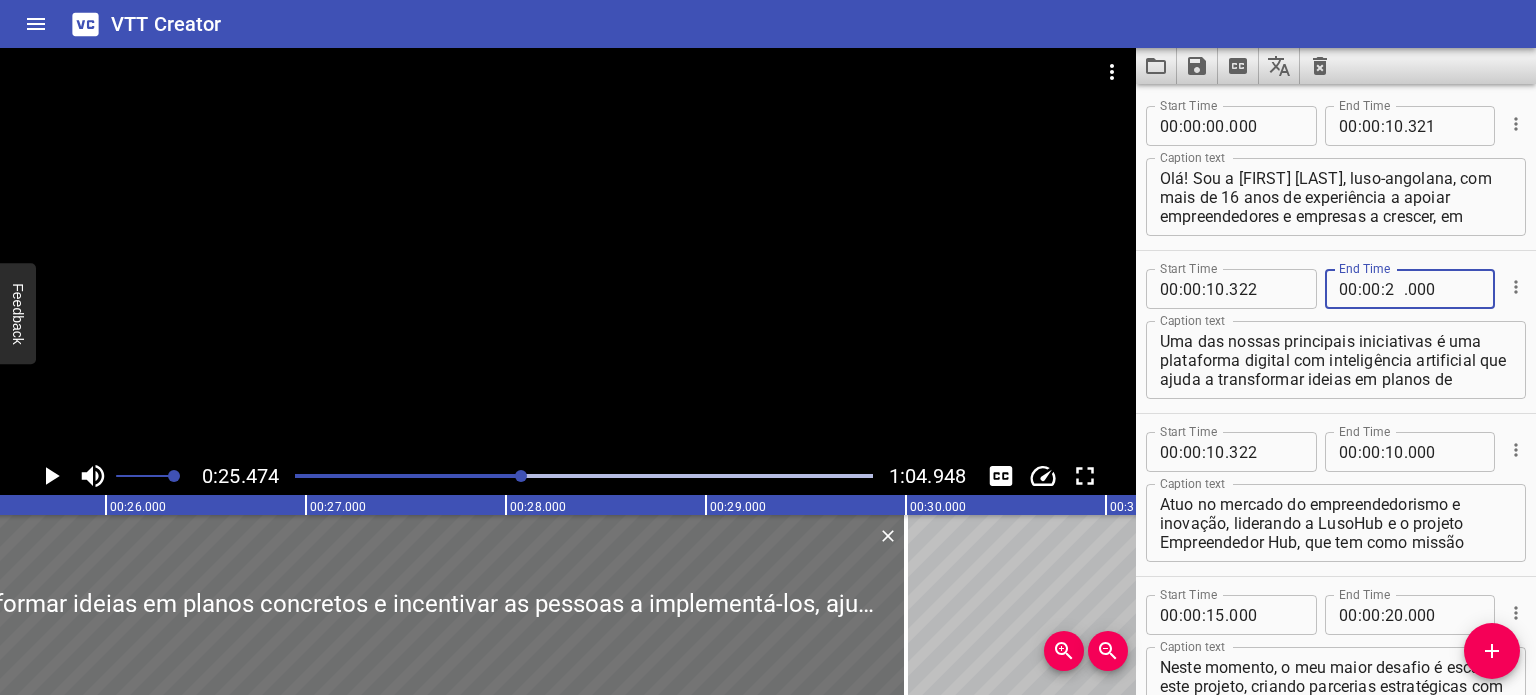 type on "25" 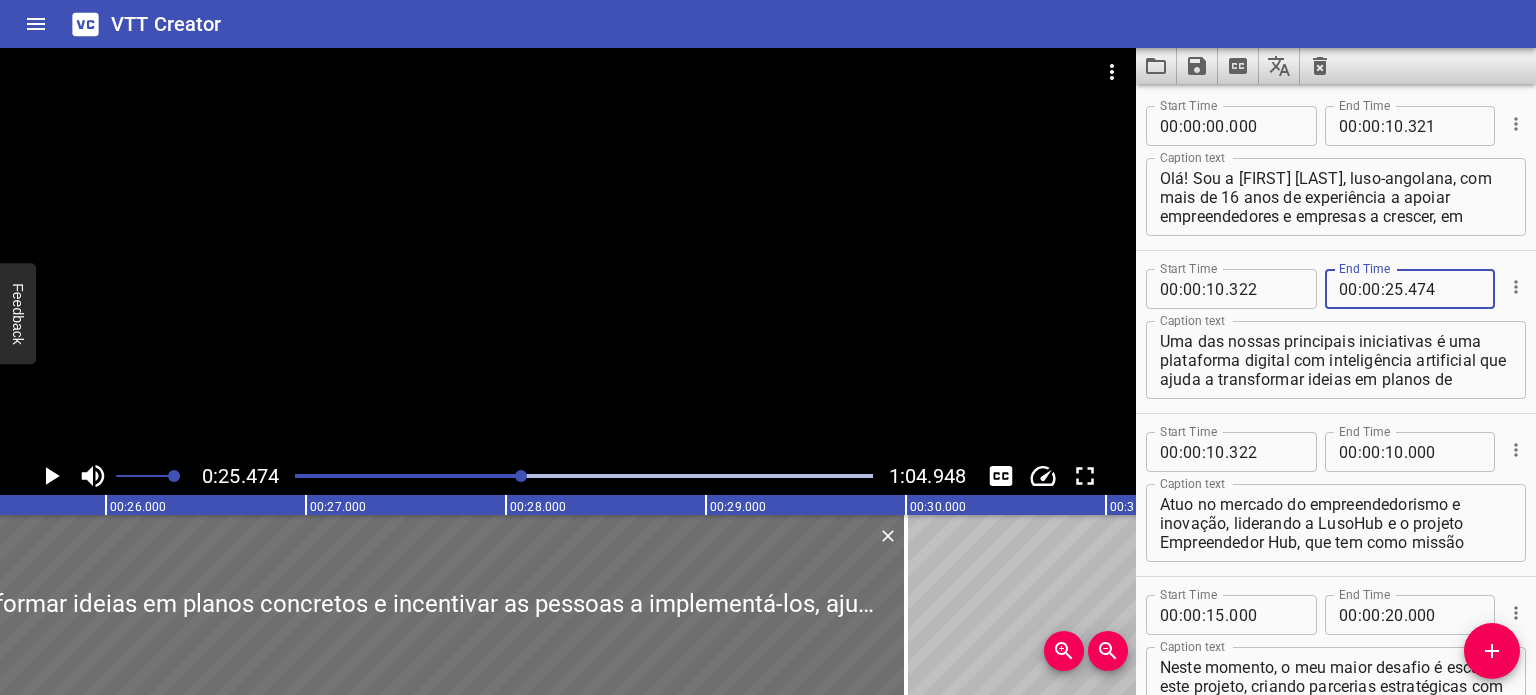 type on "474" 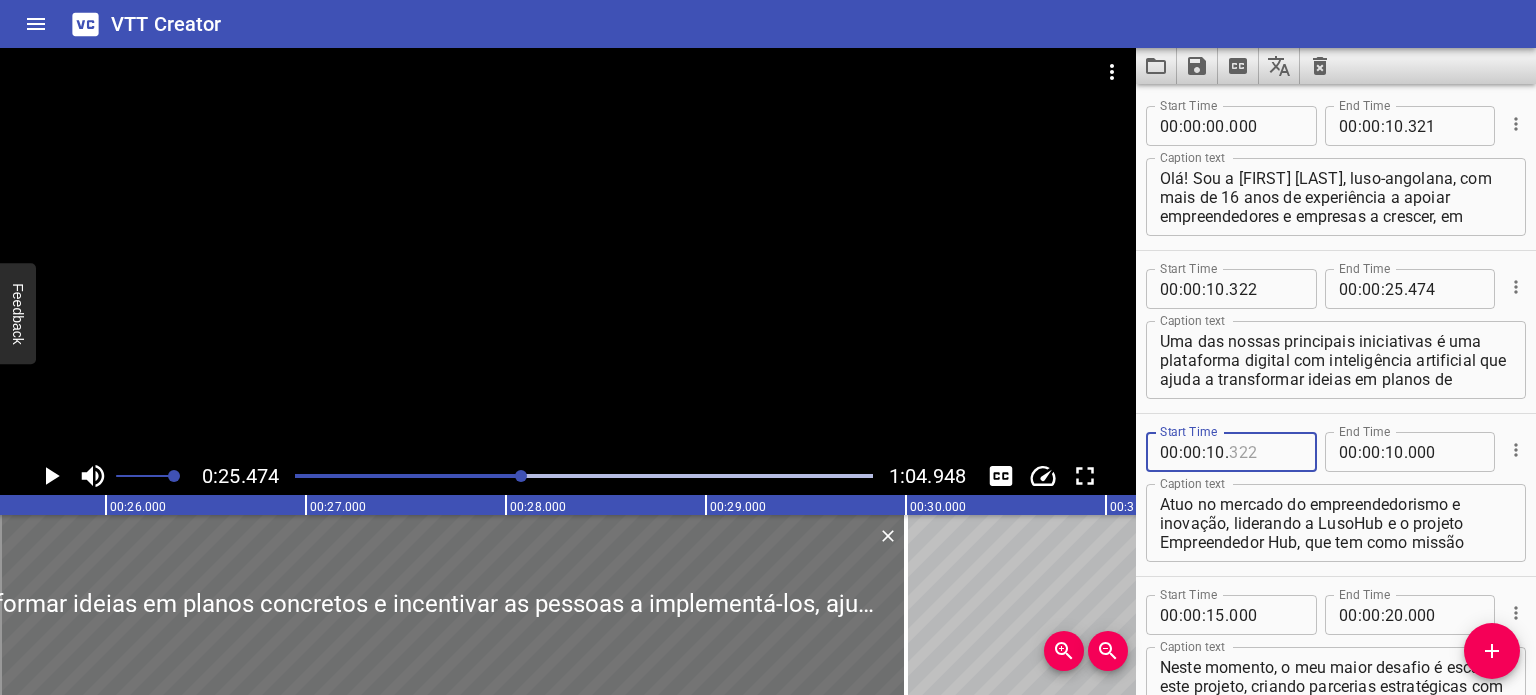 click at bounding box center (1265, 452) 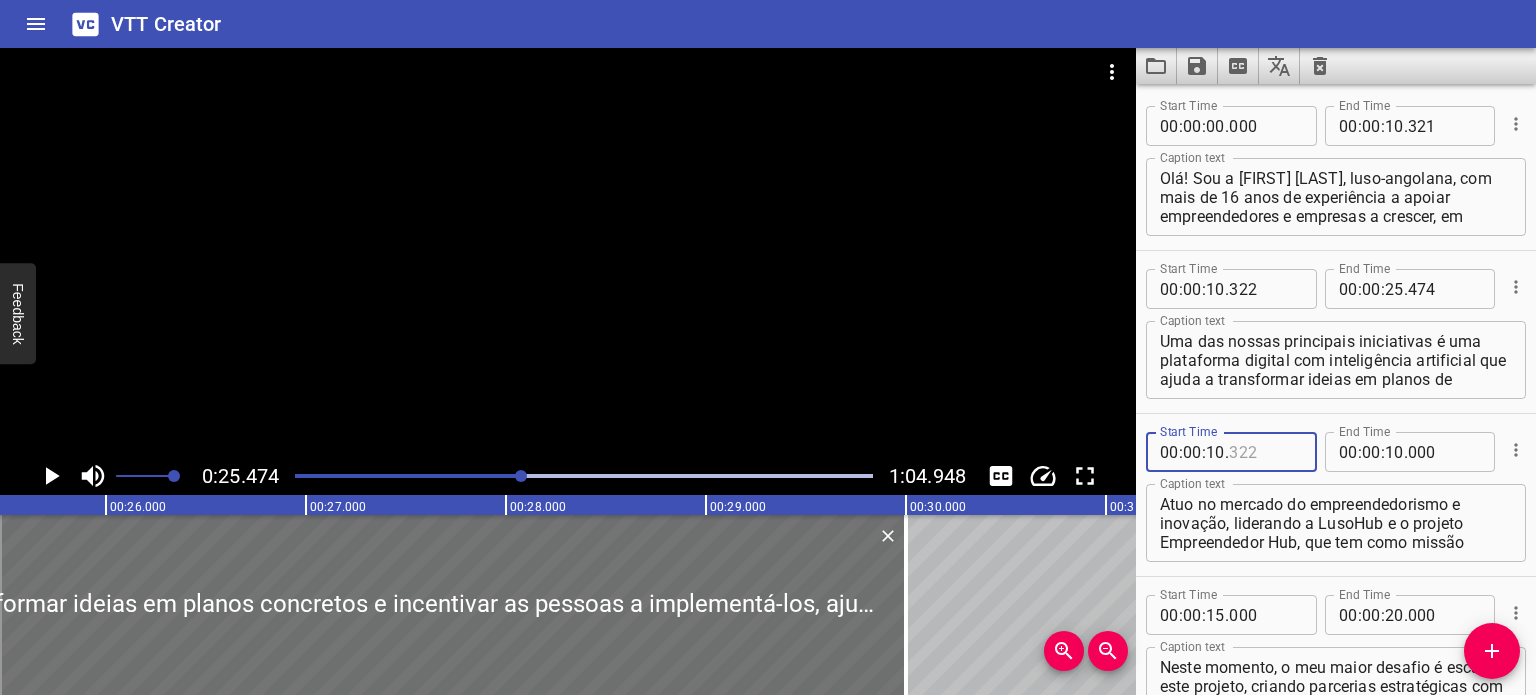 type on "322" 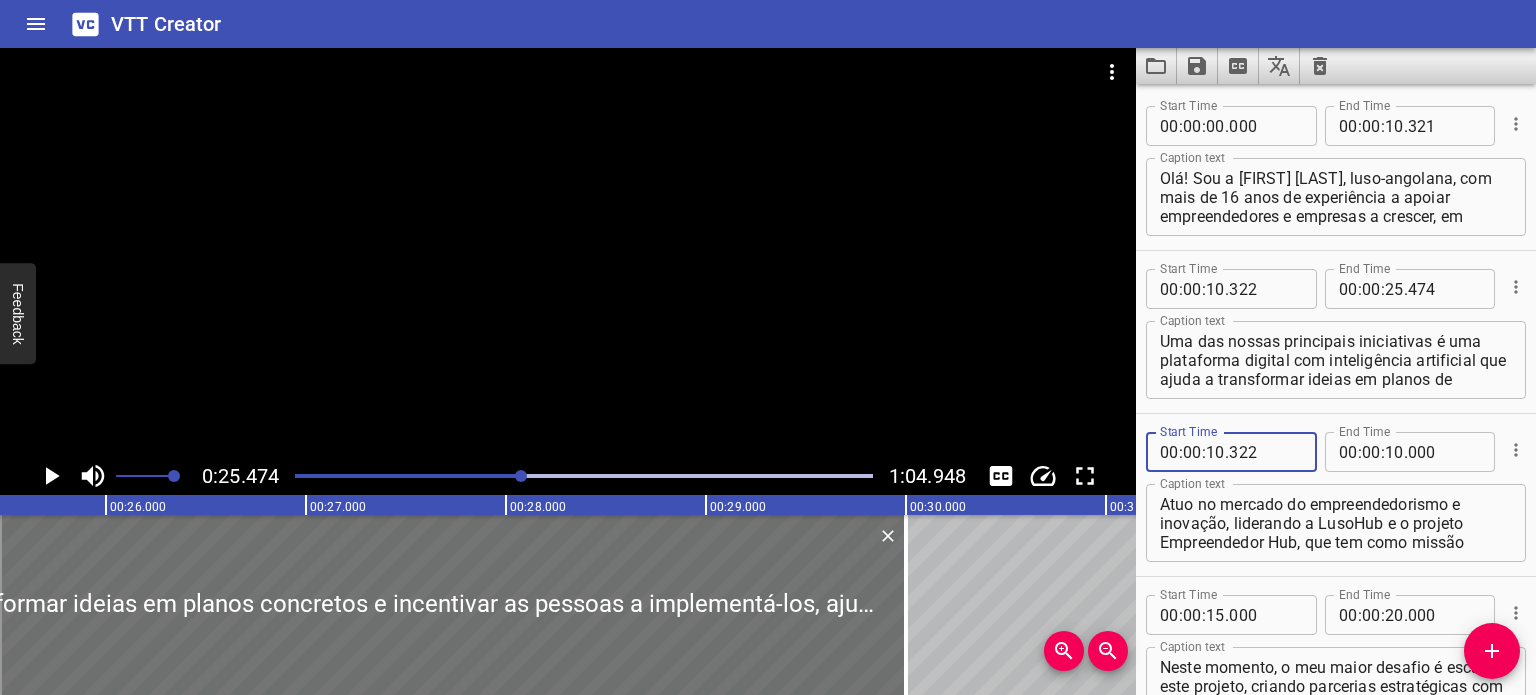 click 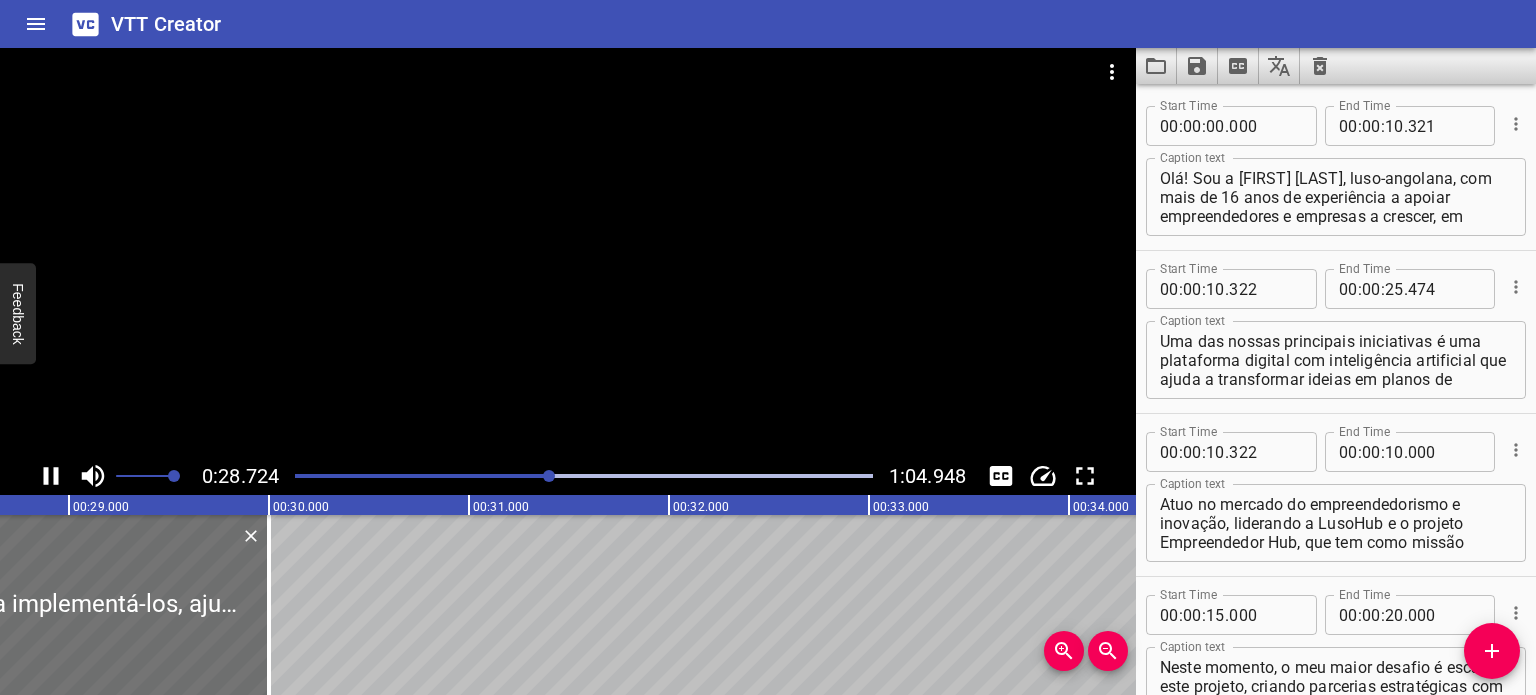 scroll, scrollTop: 0, scrollLeft: 5744, axis: horizontal 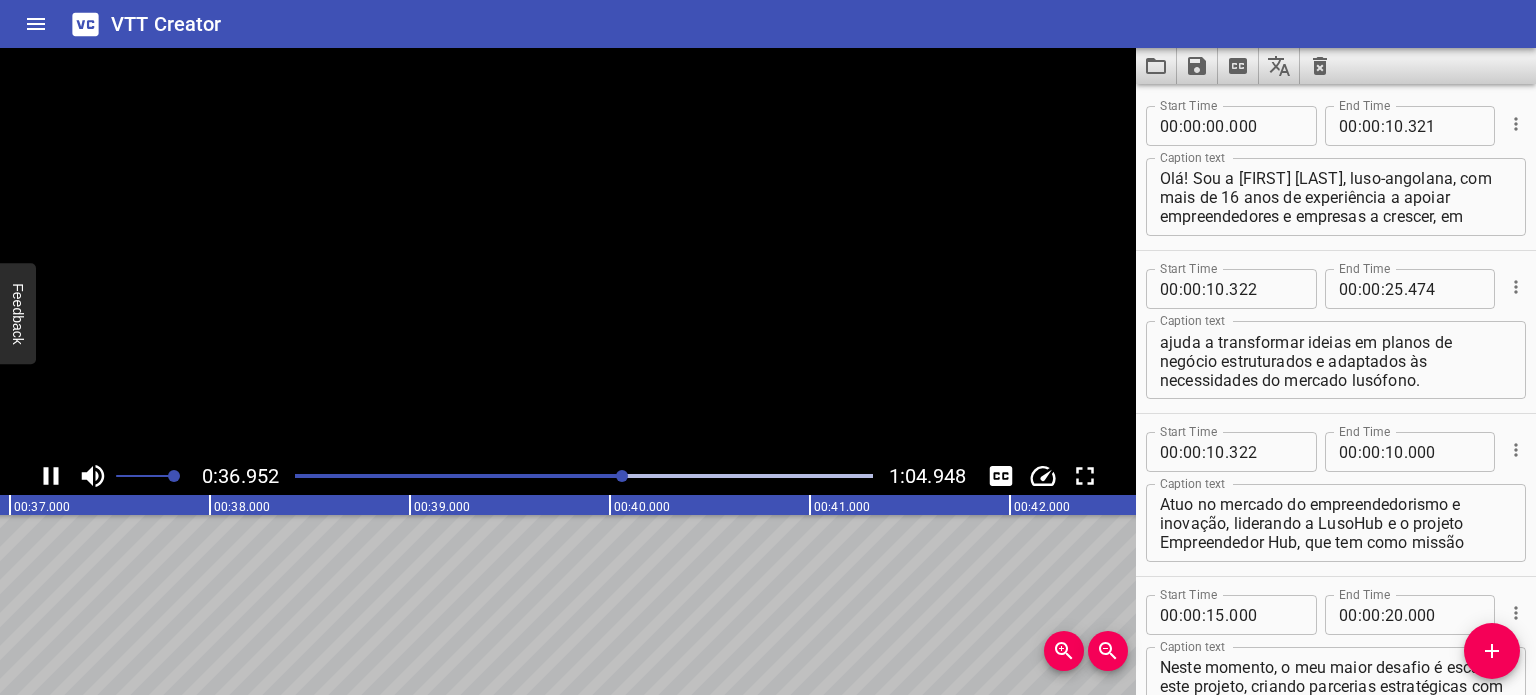 click 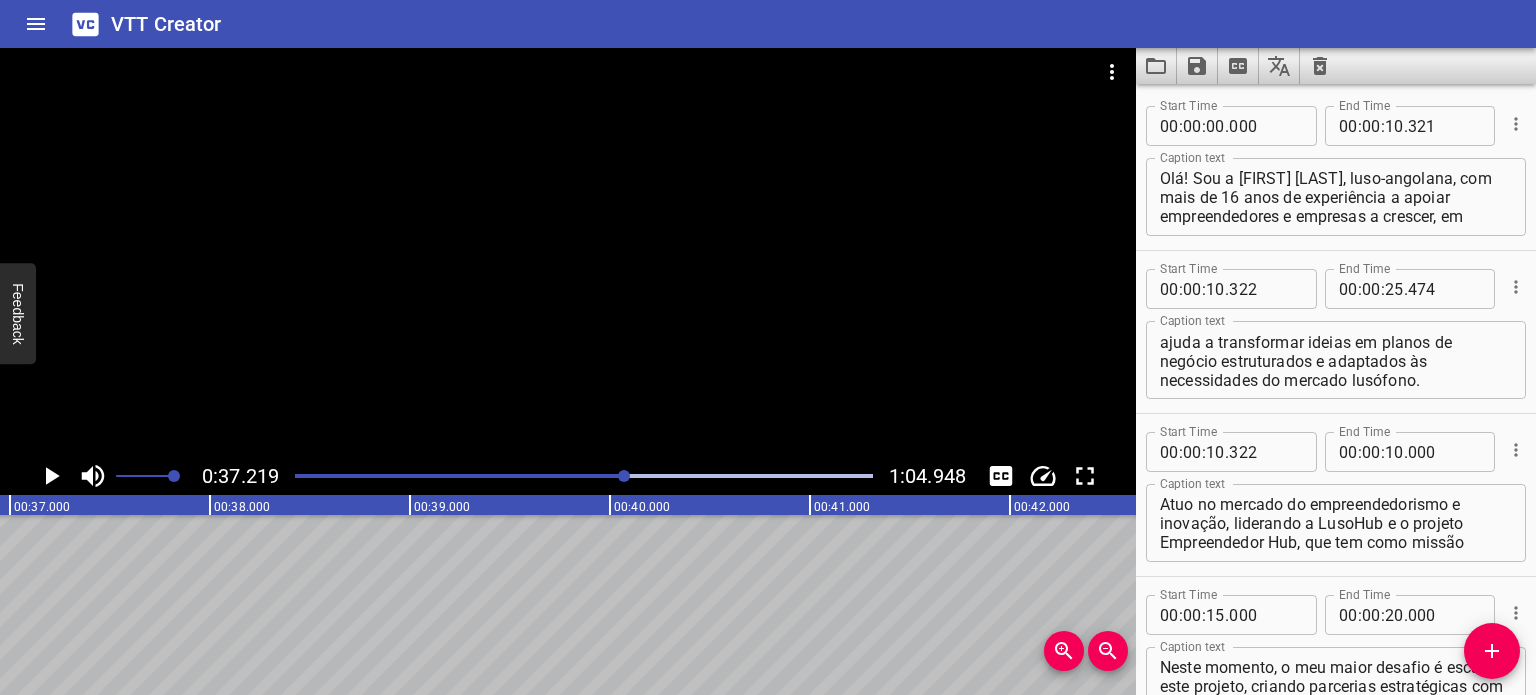 scroll, scrollTop: 0, scrollLeft: 7444, axis: horizontal 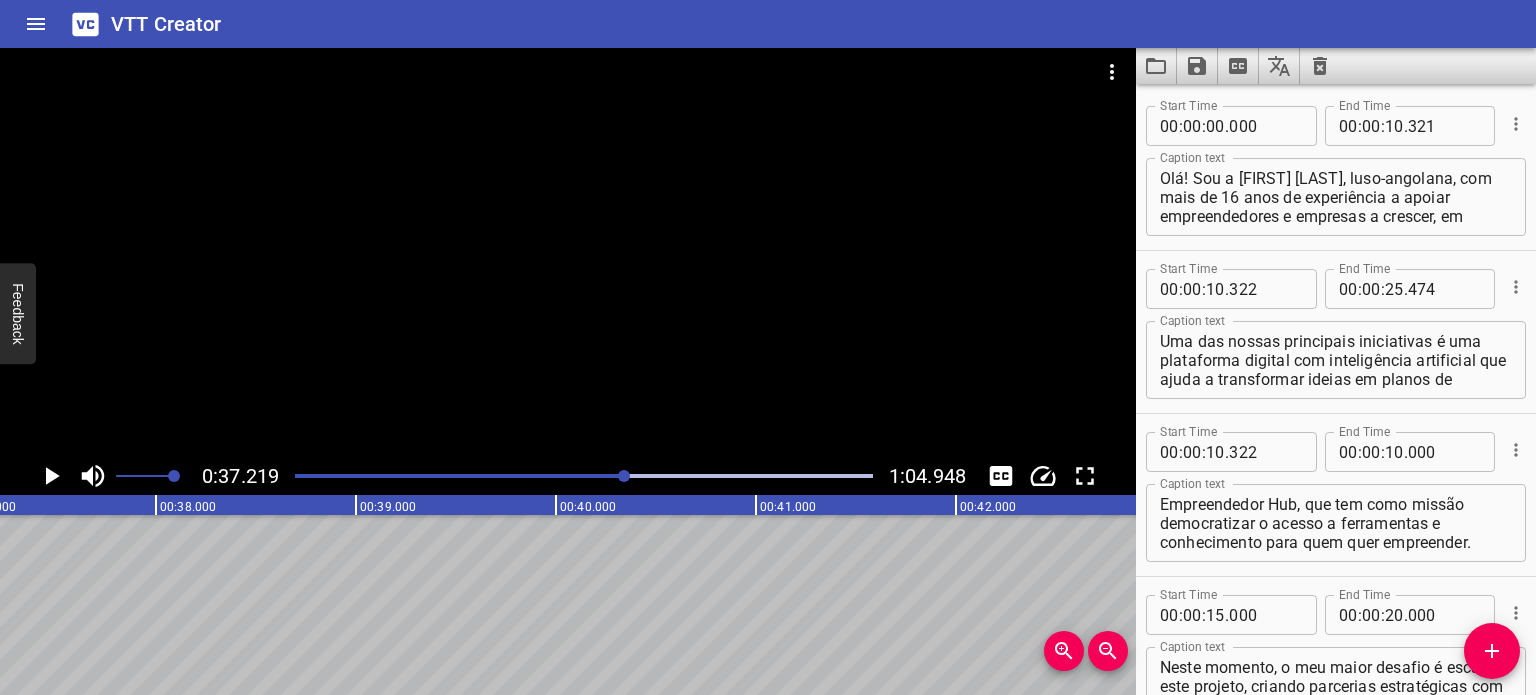 click 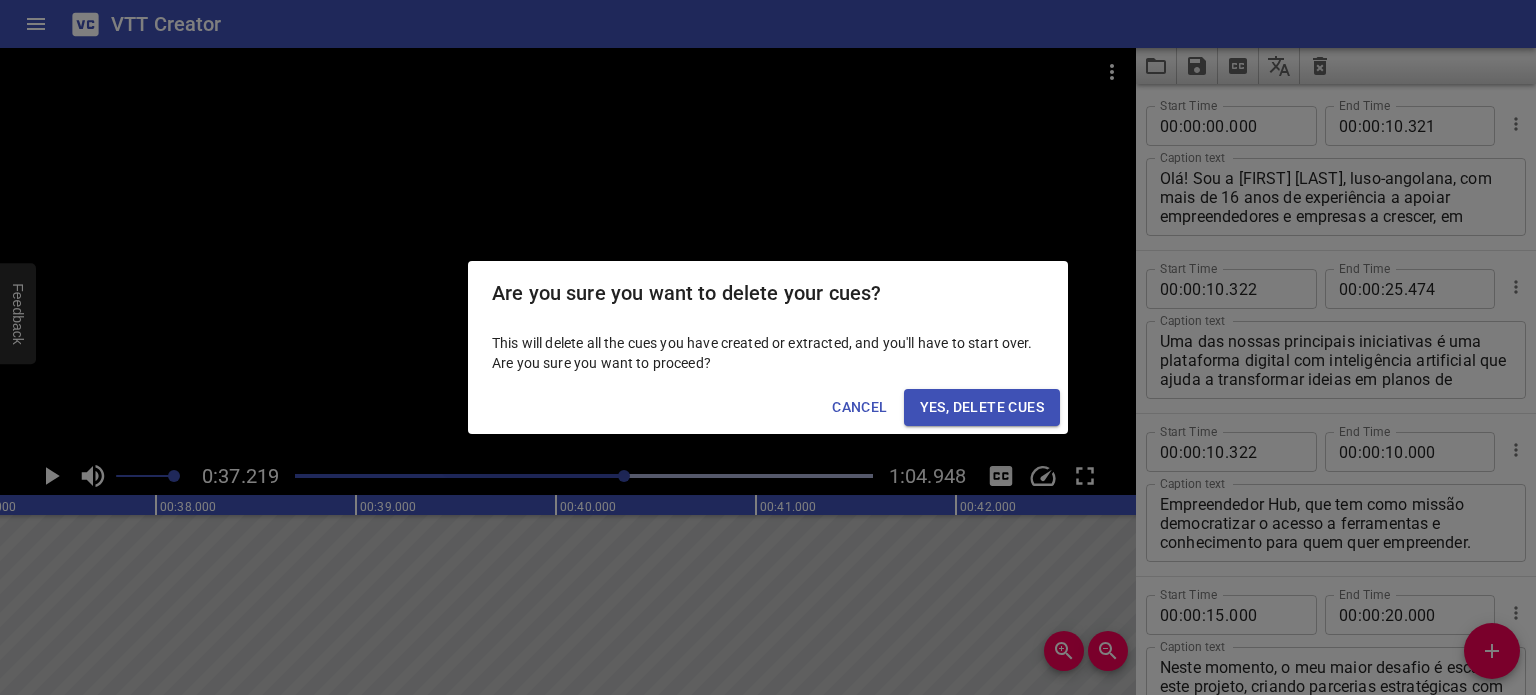 click on "Yes, Delete Cues" at bounding box center (982, 407) 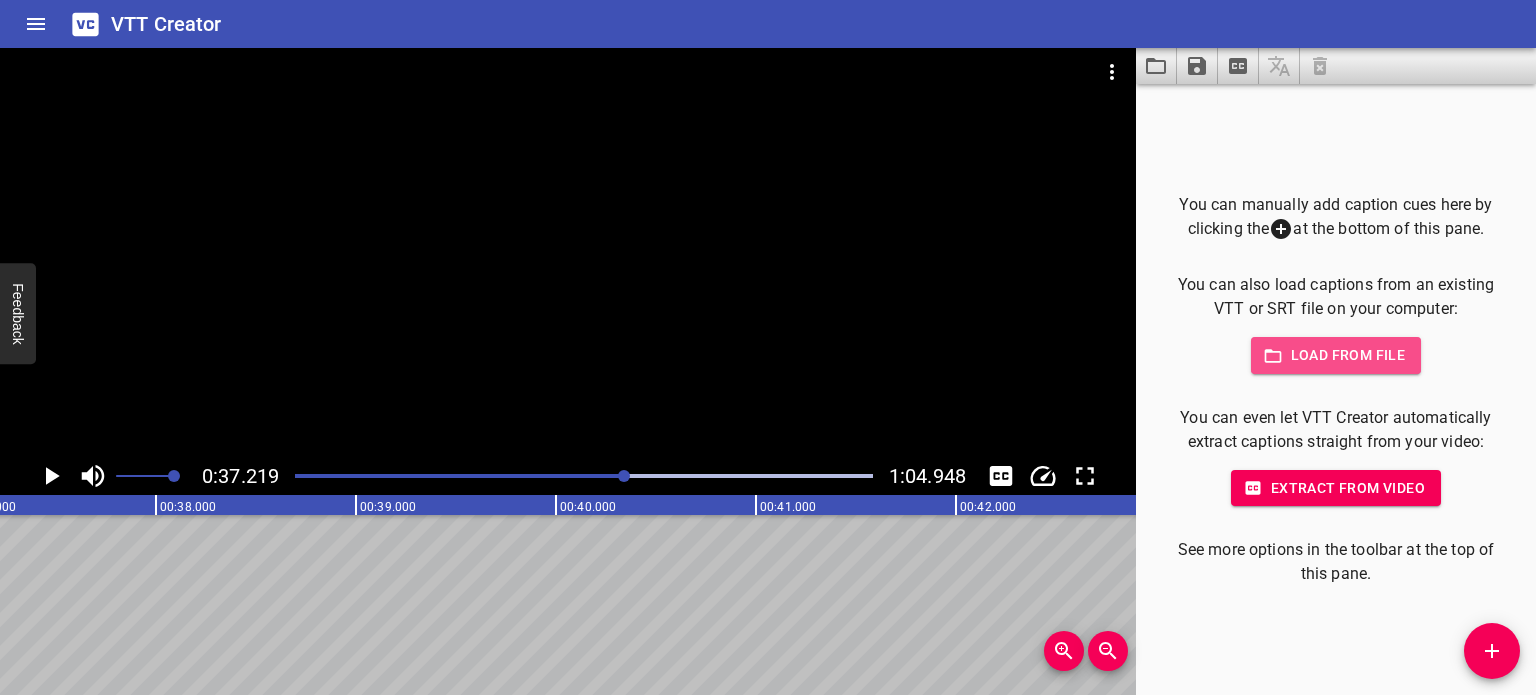 click on "Load from file" at bounding box center [1336, 355] 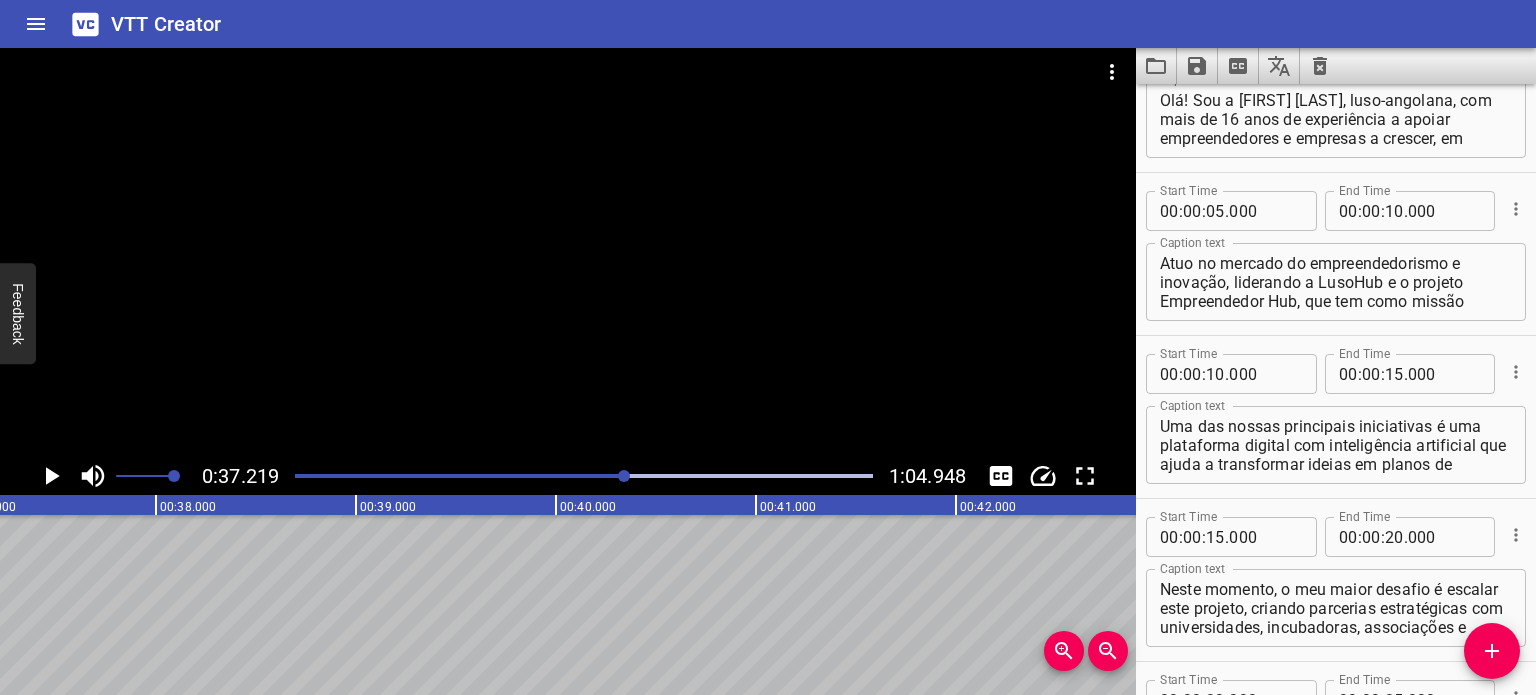scroll, scrollTop: 0, scrollLeft: 0, axis: both 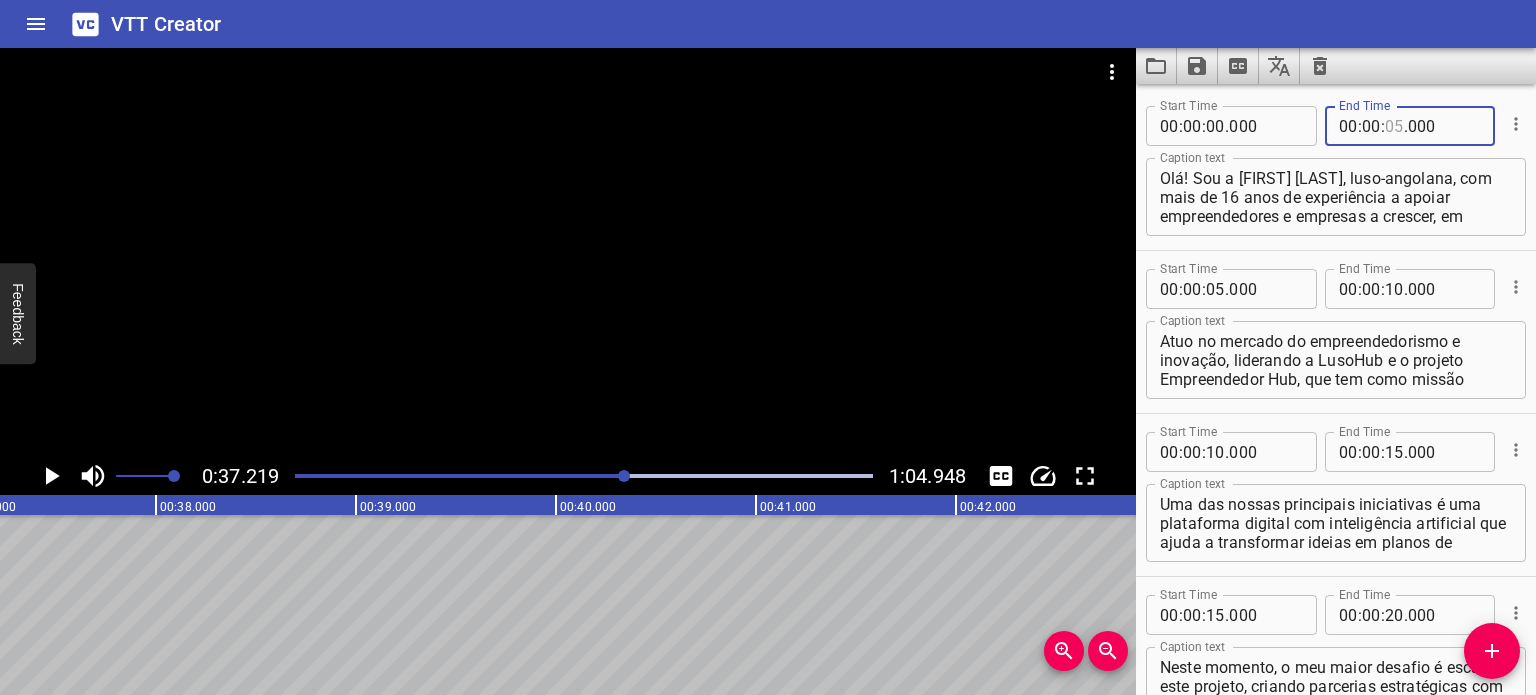 click at bounding box center (1394, 126) 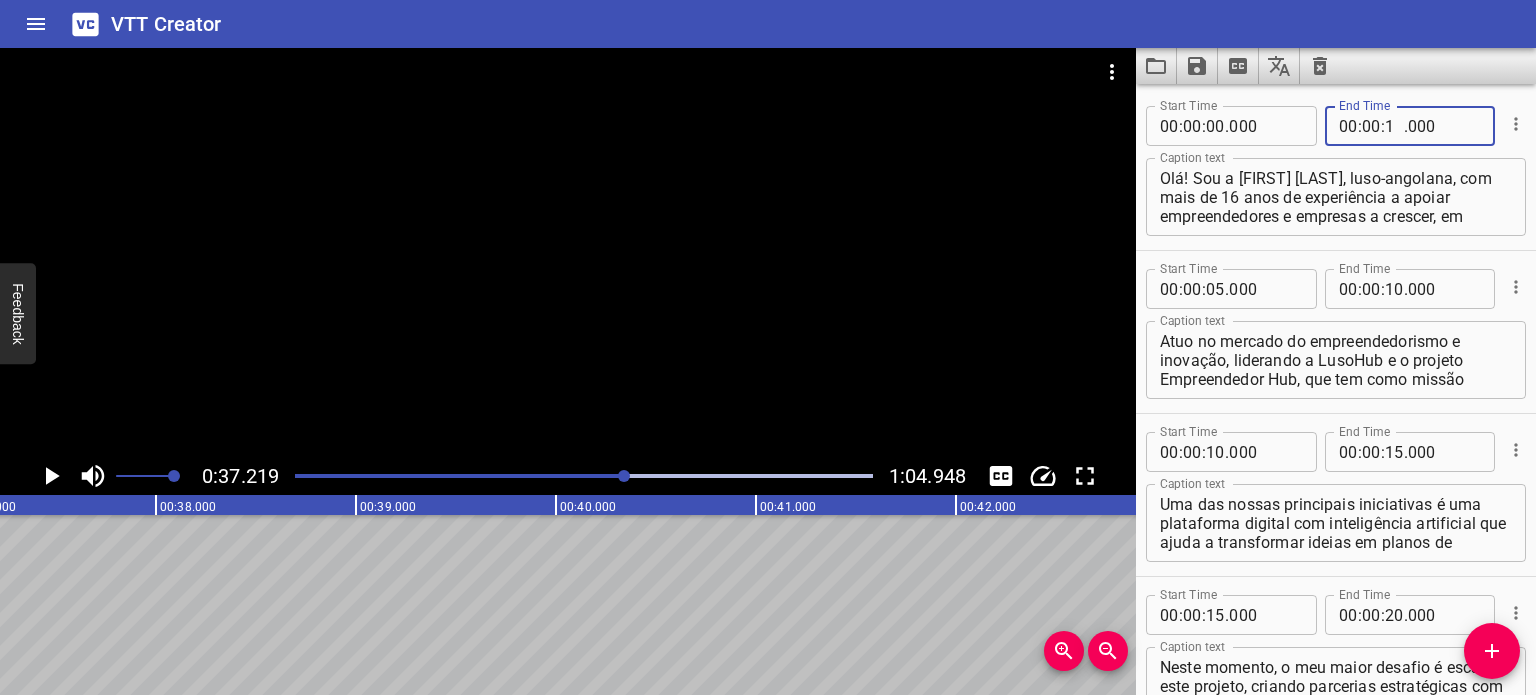 type on "10" 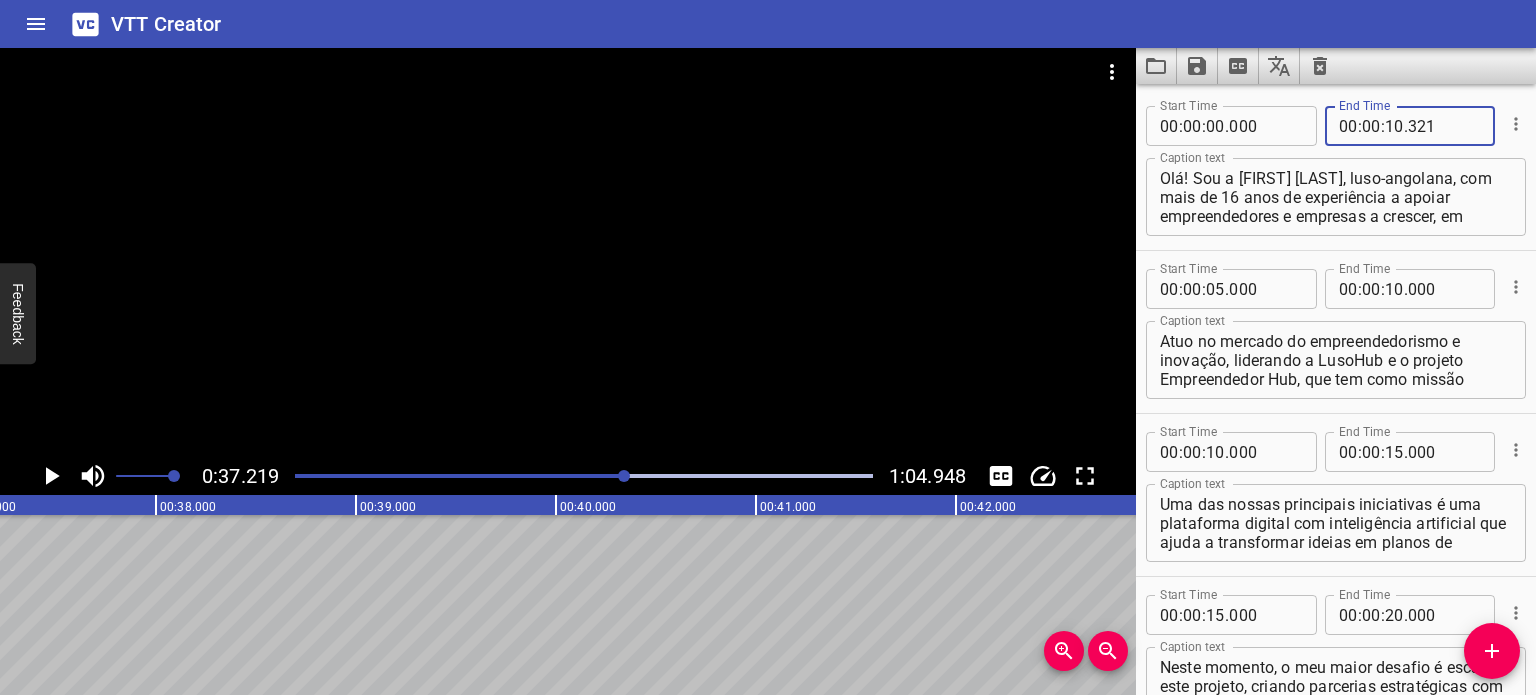 type on "321" 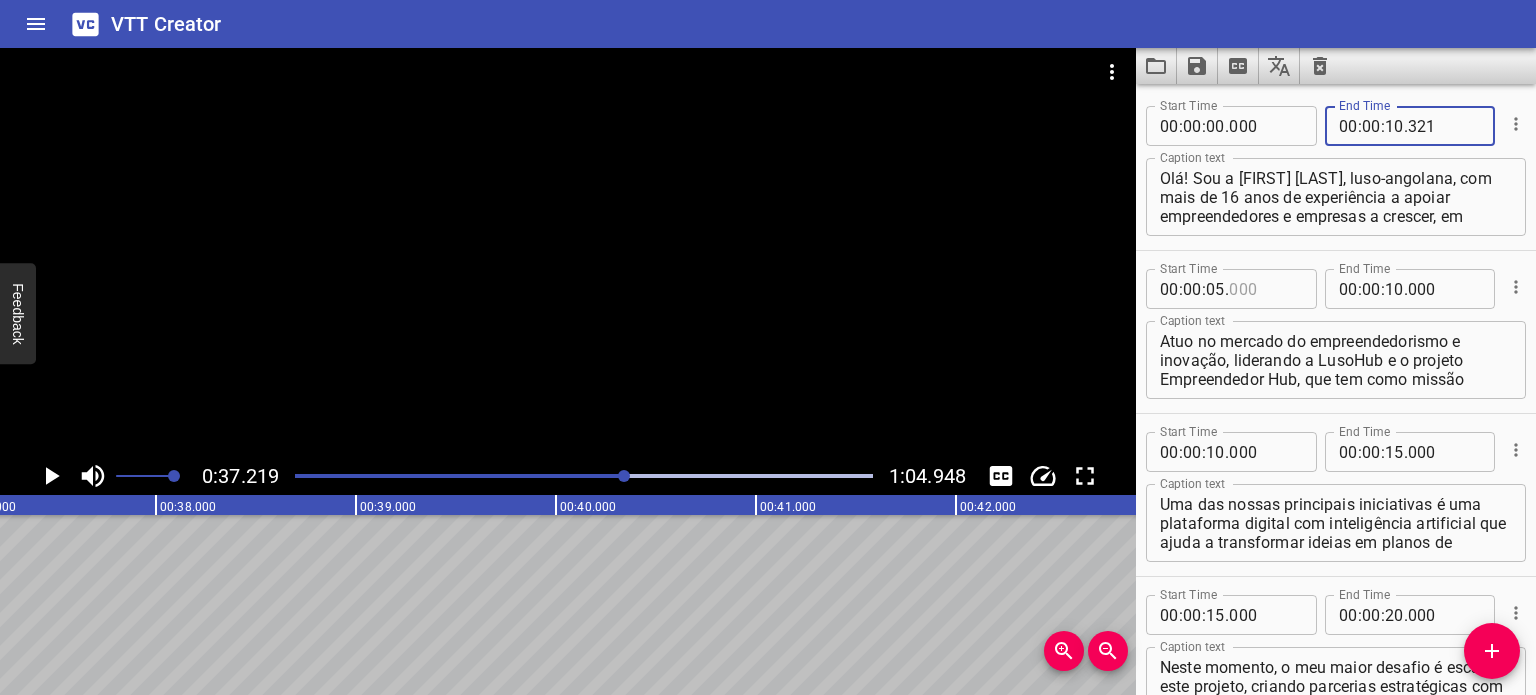 click at bounding box center (1265, 289) 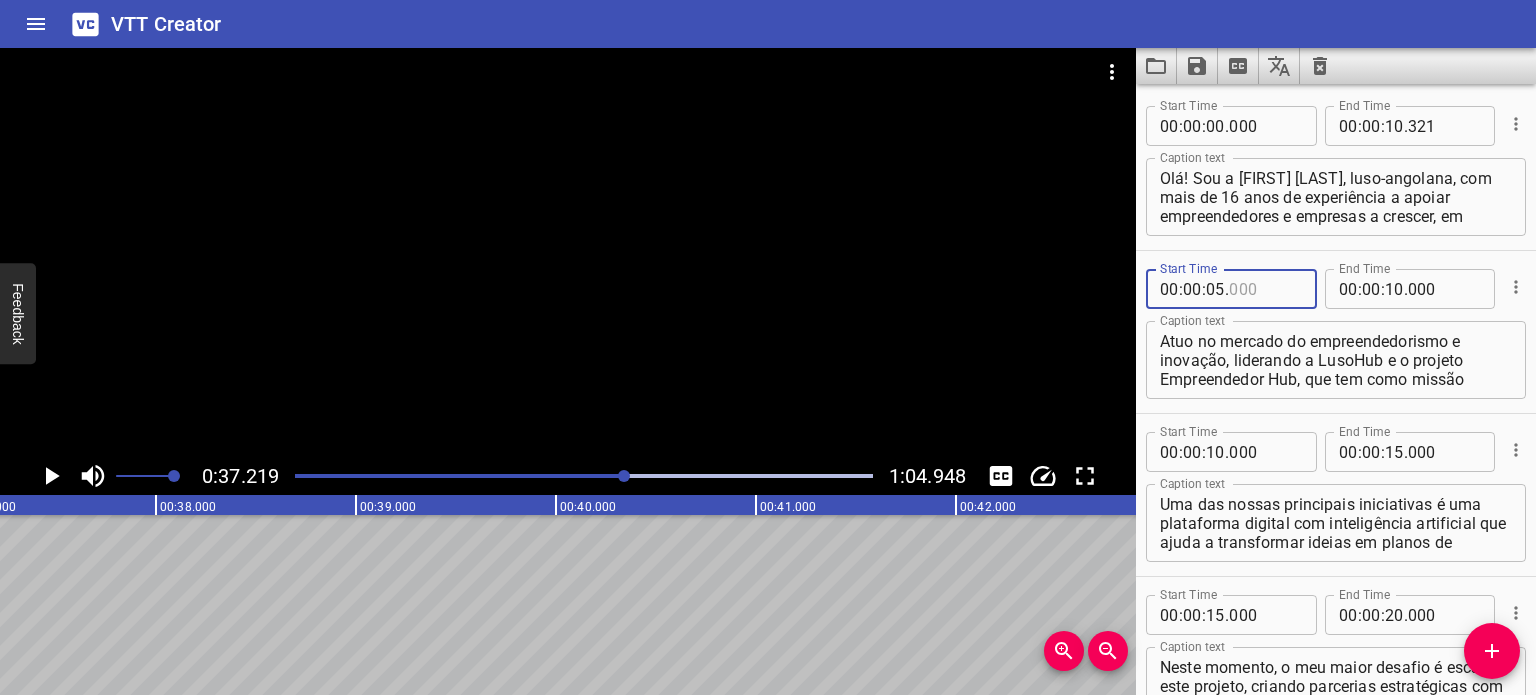 type 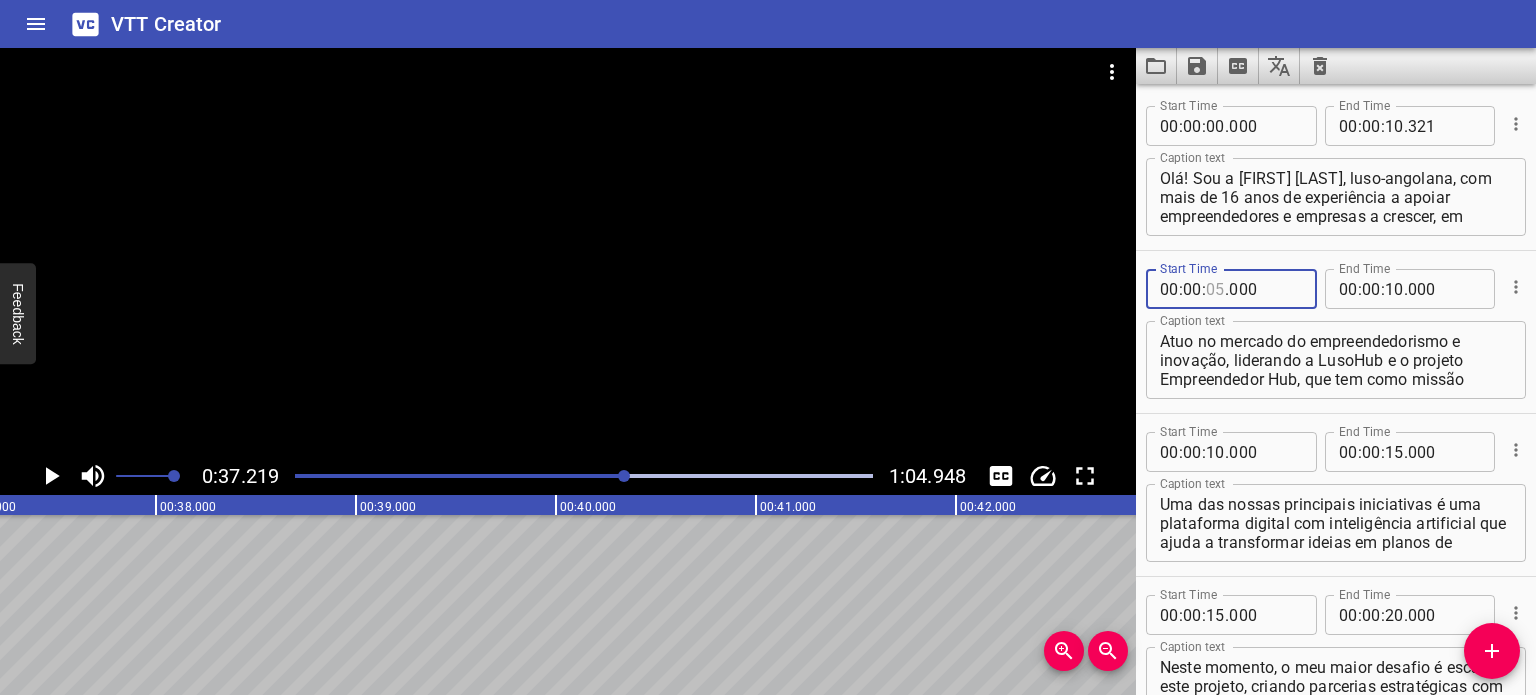 click at bounding box center [1215, 289] 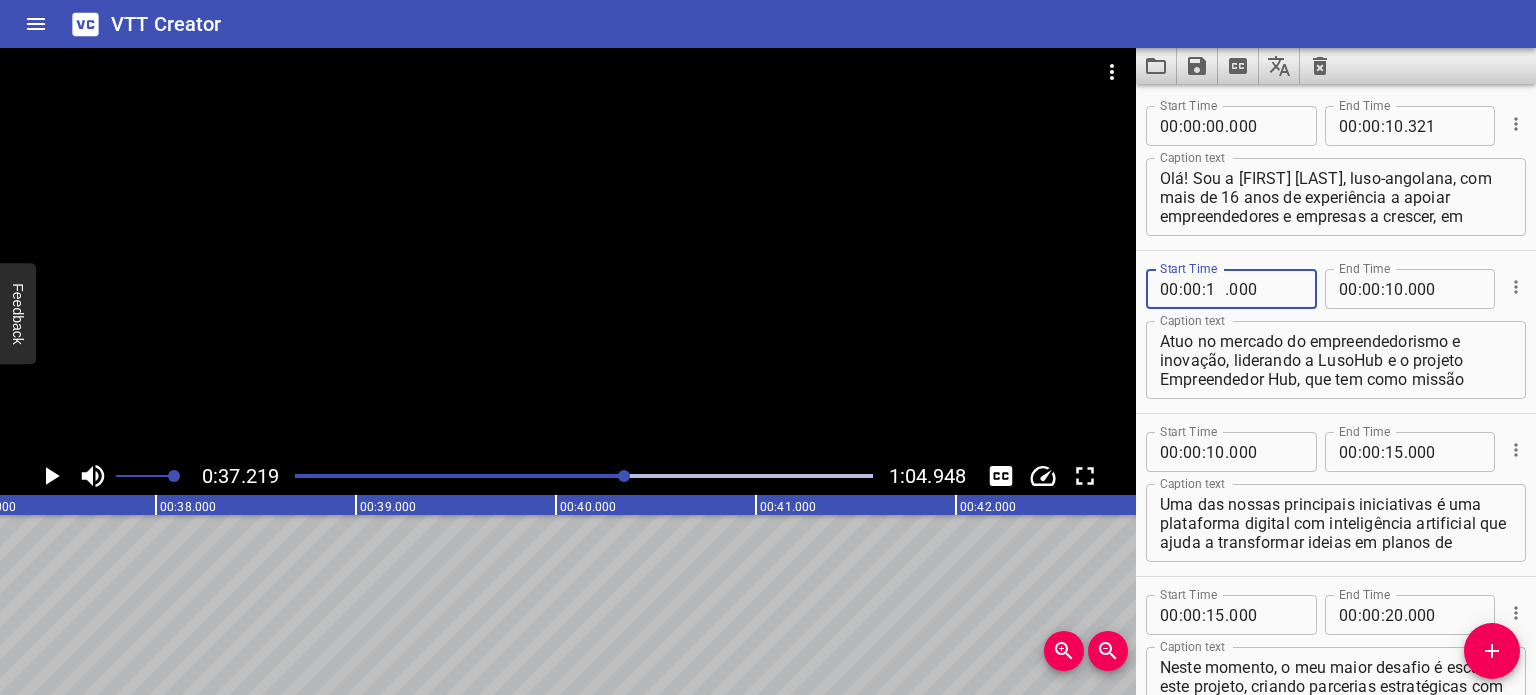 type on "10" 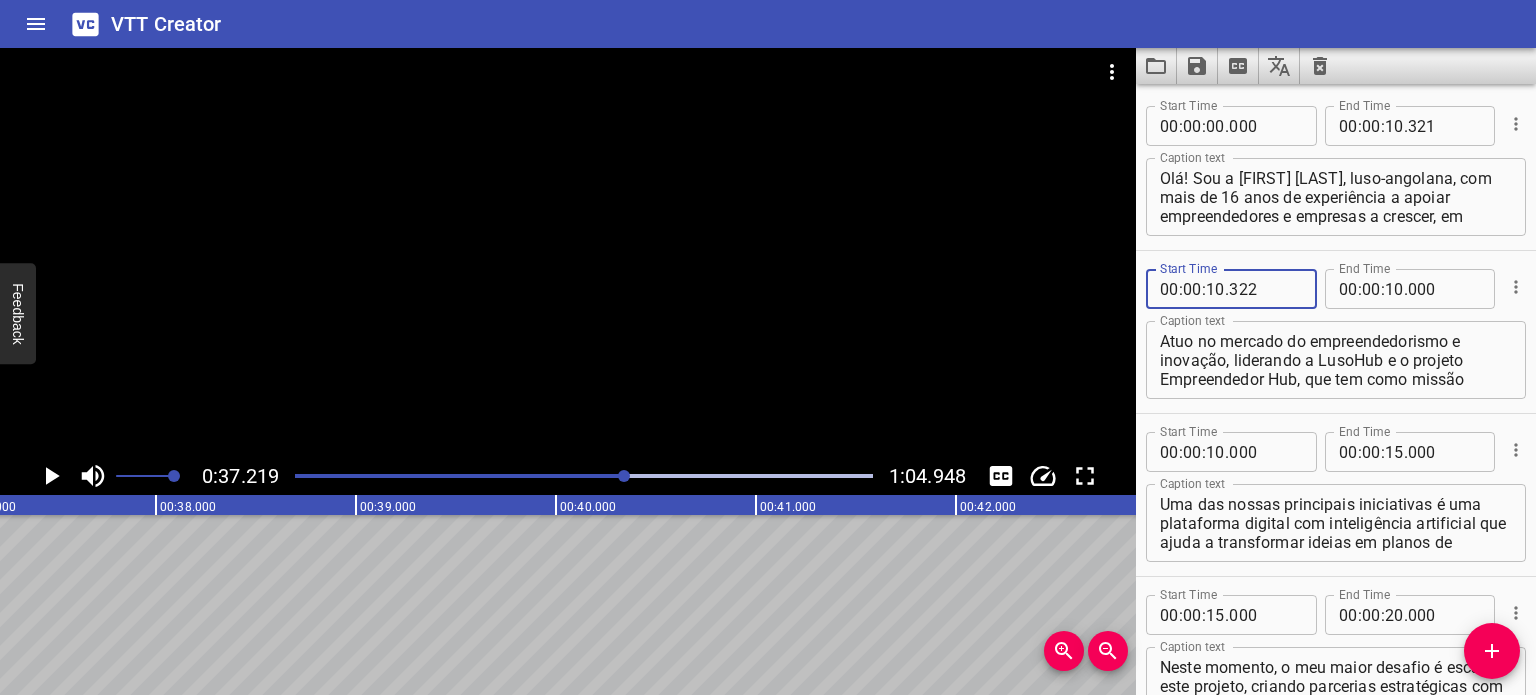 type on "322" 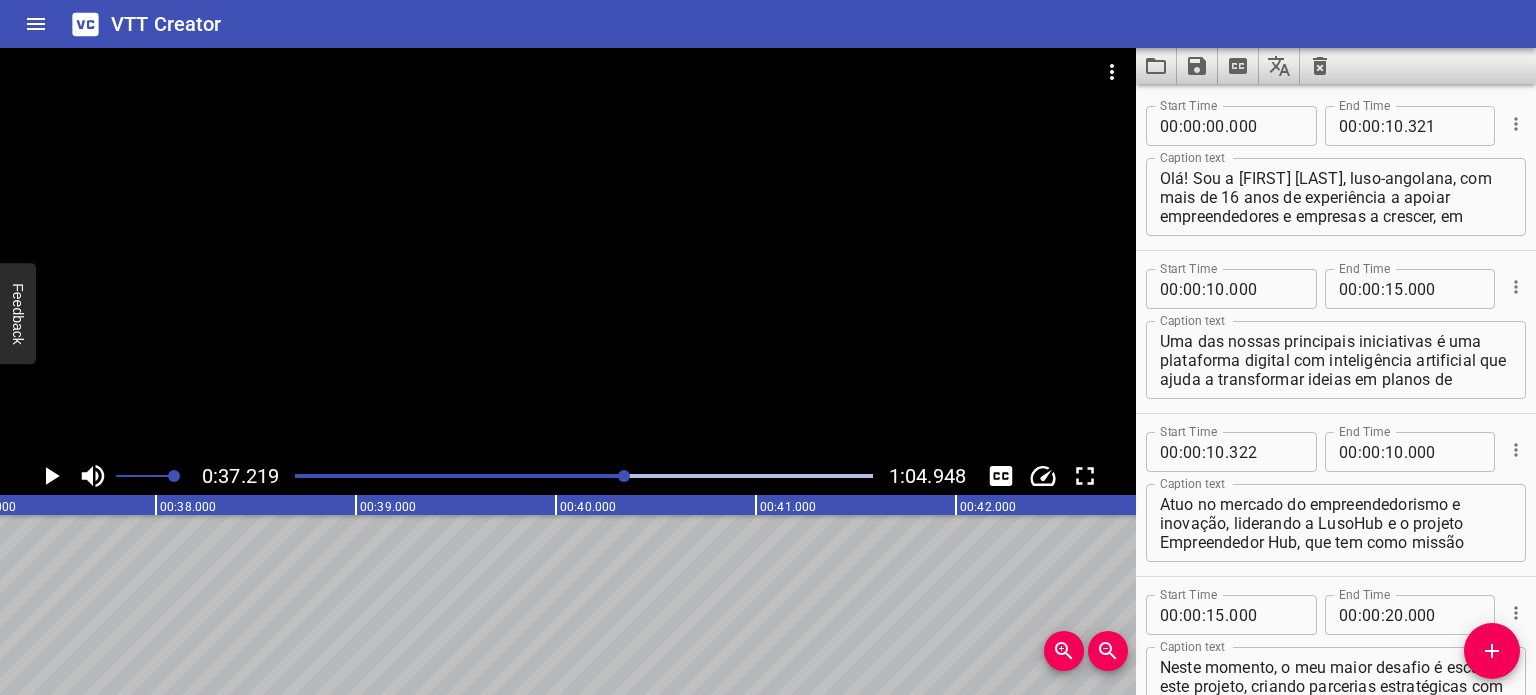 click at bounding box center [338, 476] 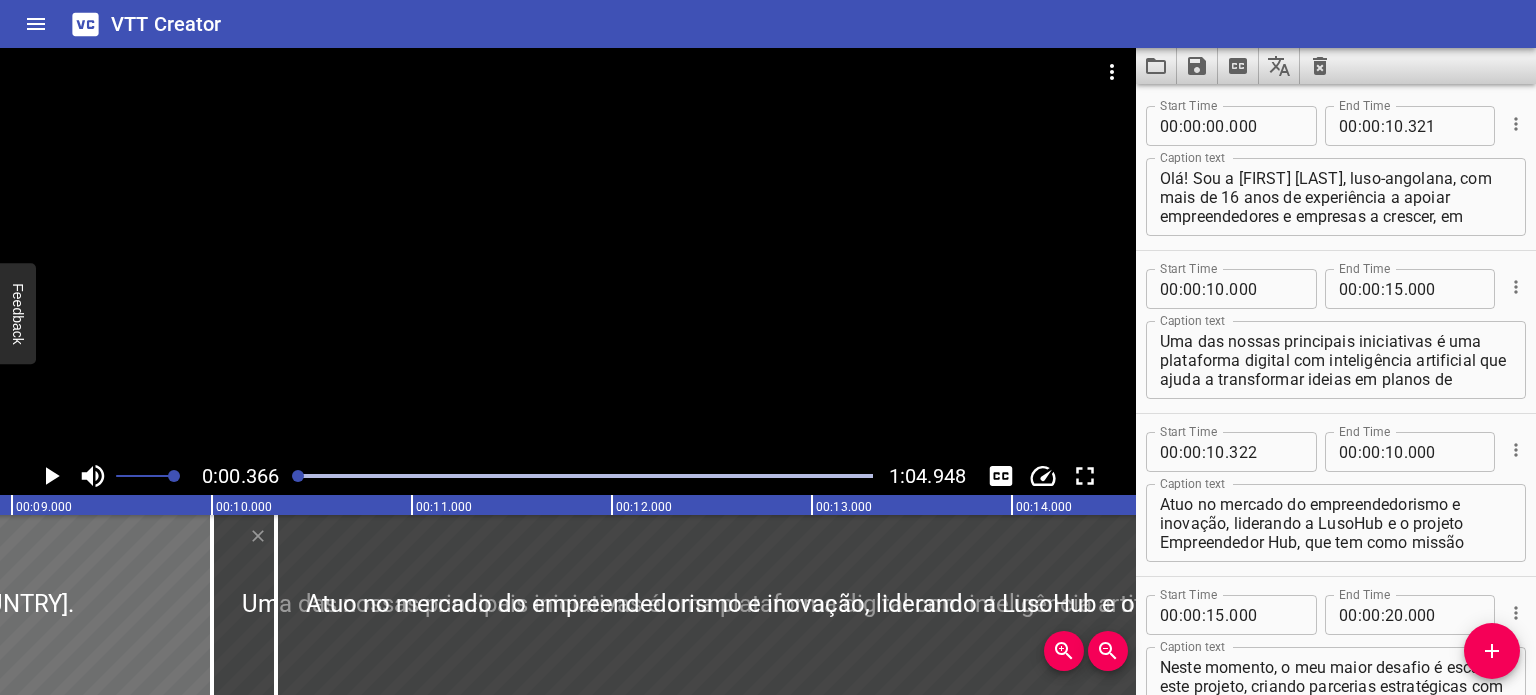 scroll, scrollTop: 0, scrollLeft: 73, axis: horizontal 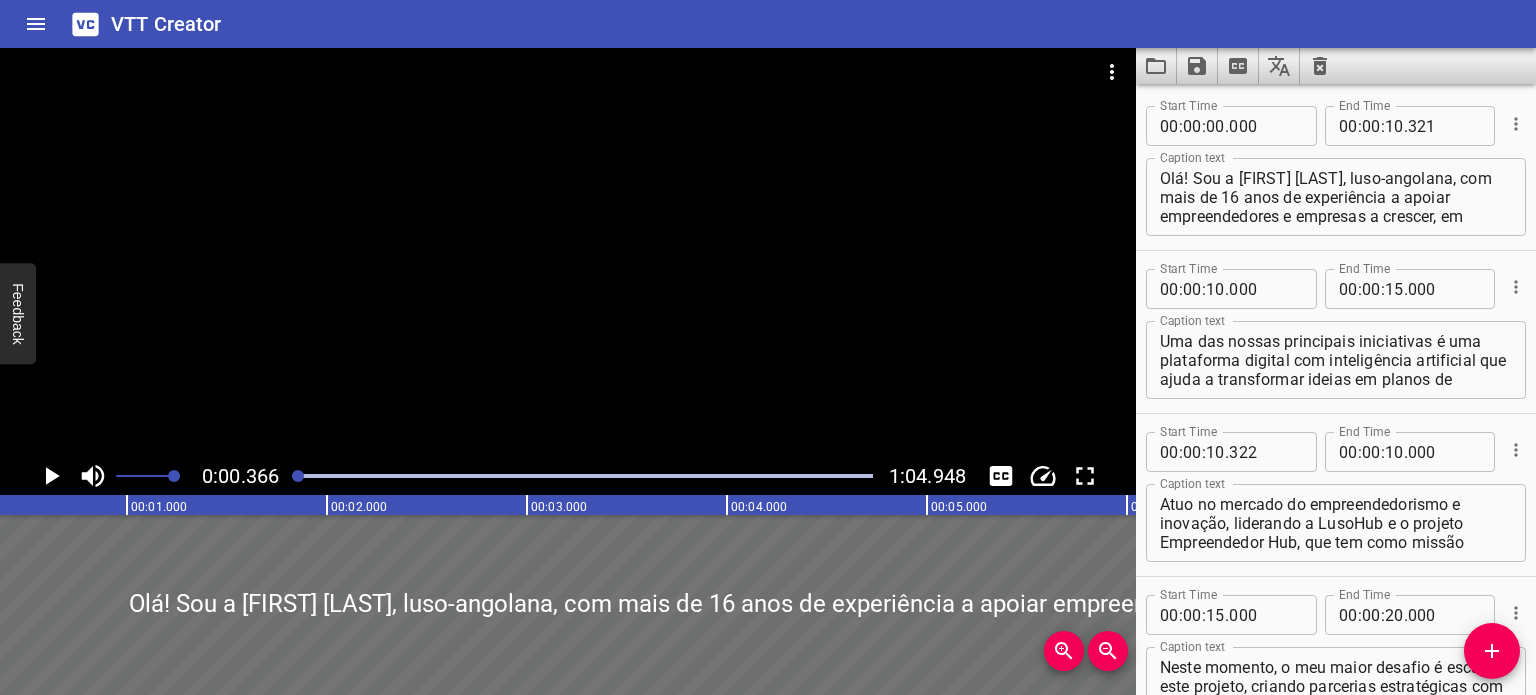 click 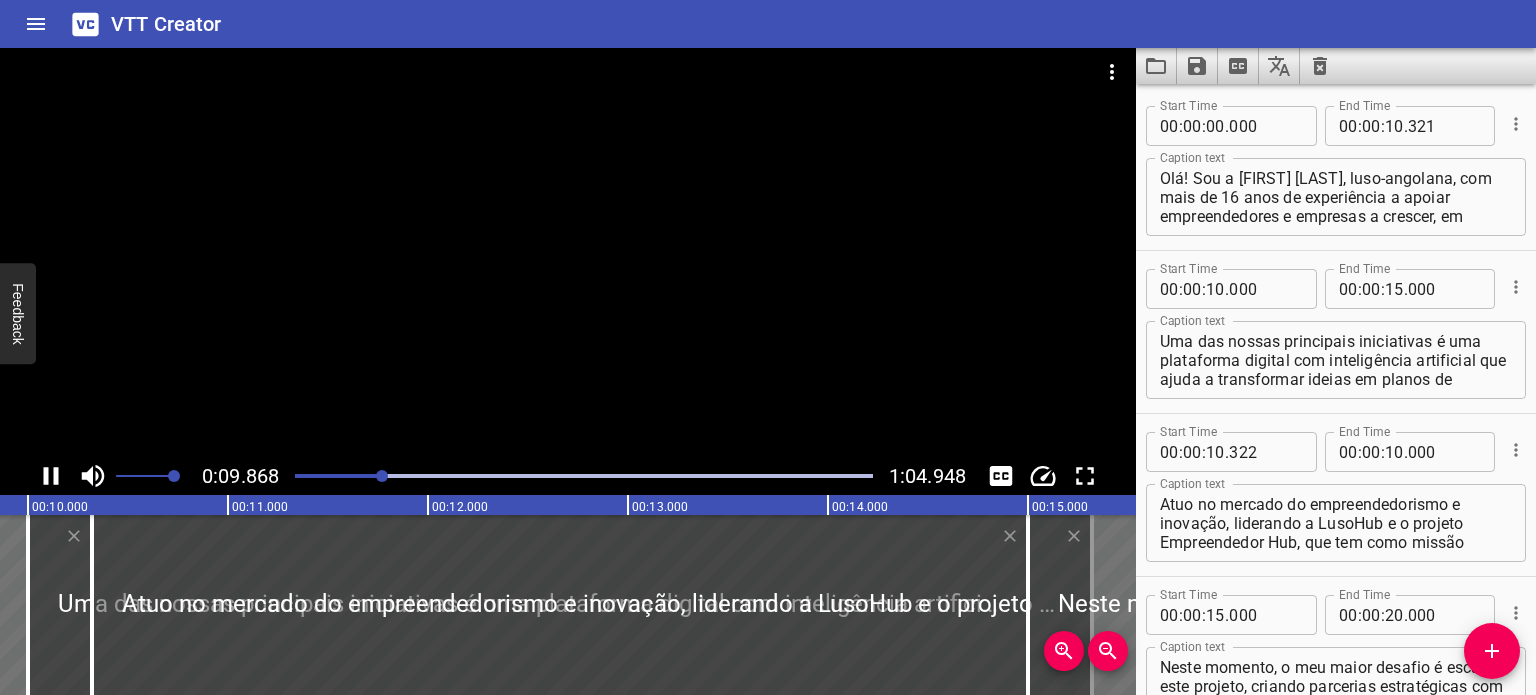 scroll, scrollTop: 0, scrollLeft: 2020, axis: horizontal 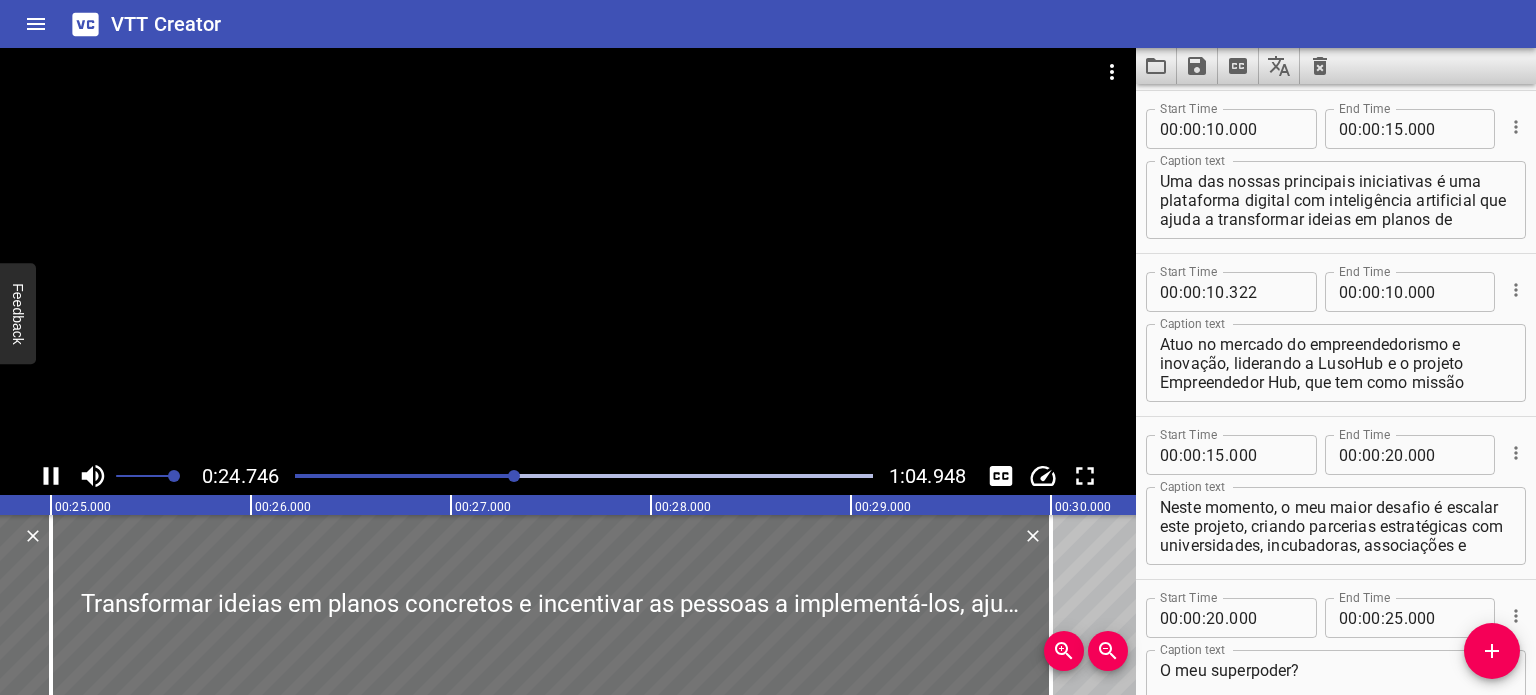 click at bounding box center (584, 476) 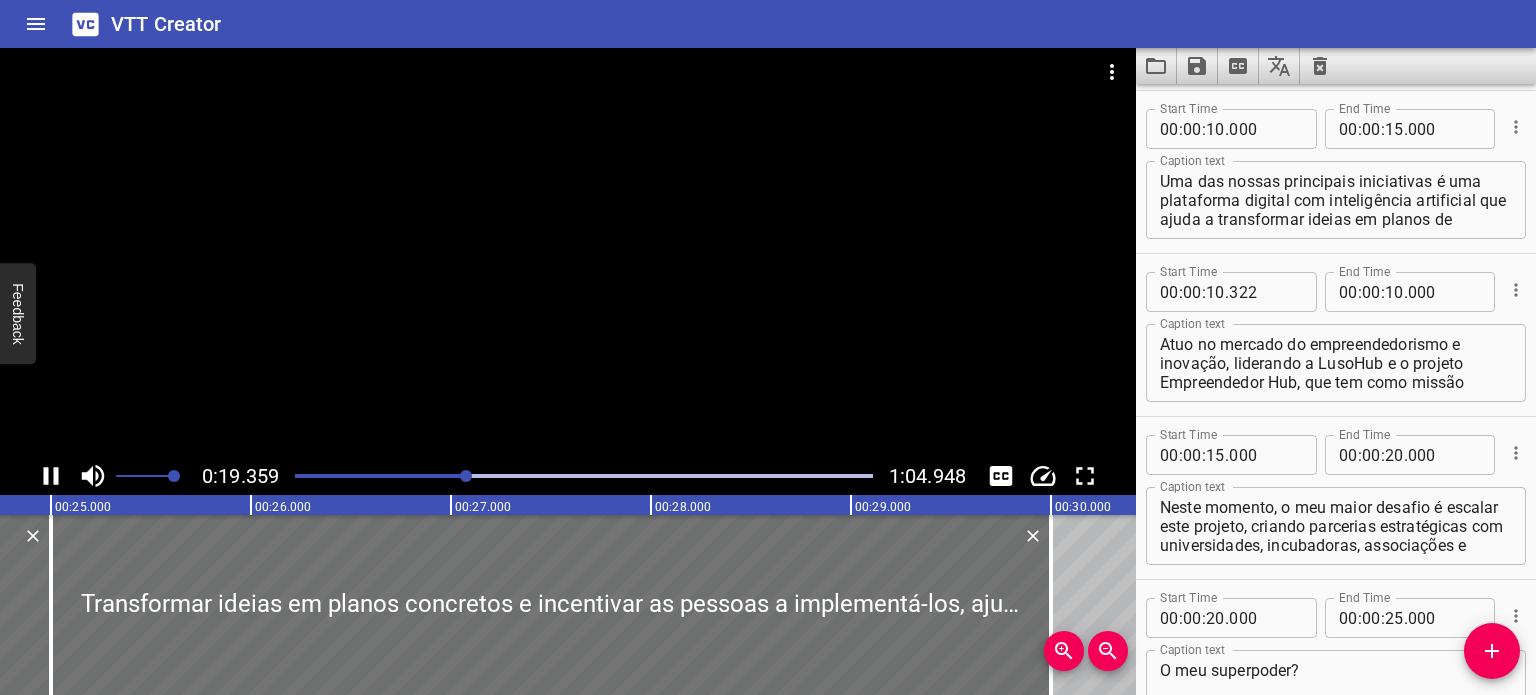 scroll, scrollTop: 242, scrollLeft: 0, axis: vertical 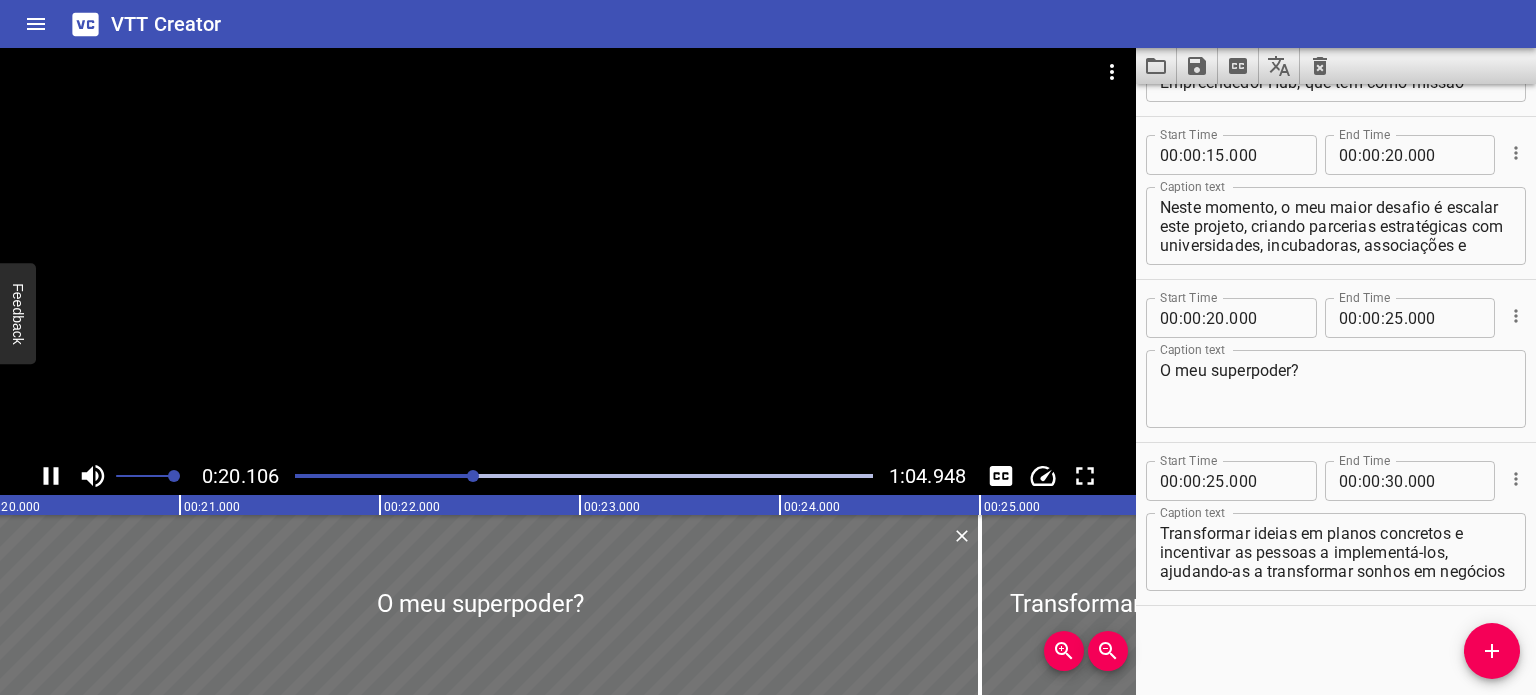 click at bounding box center [584, 476] 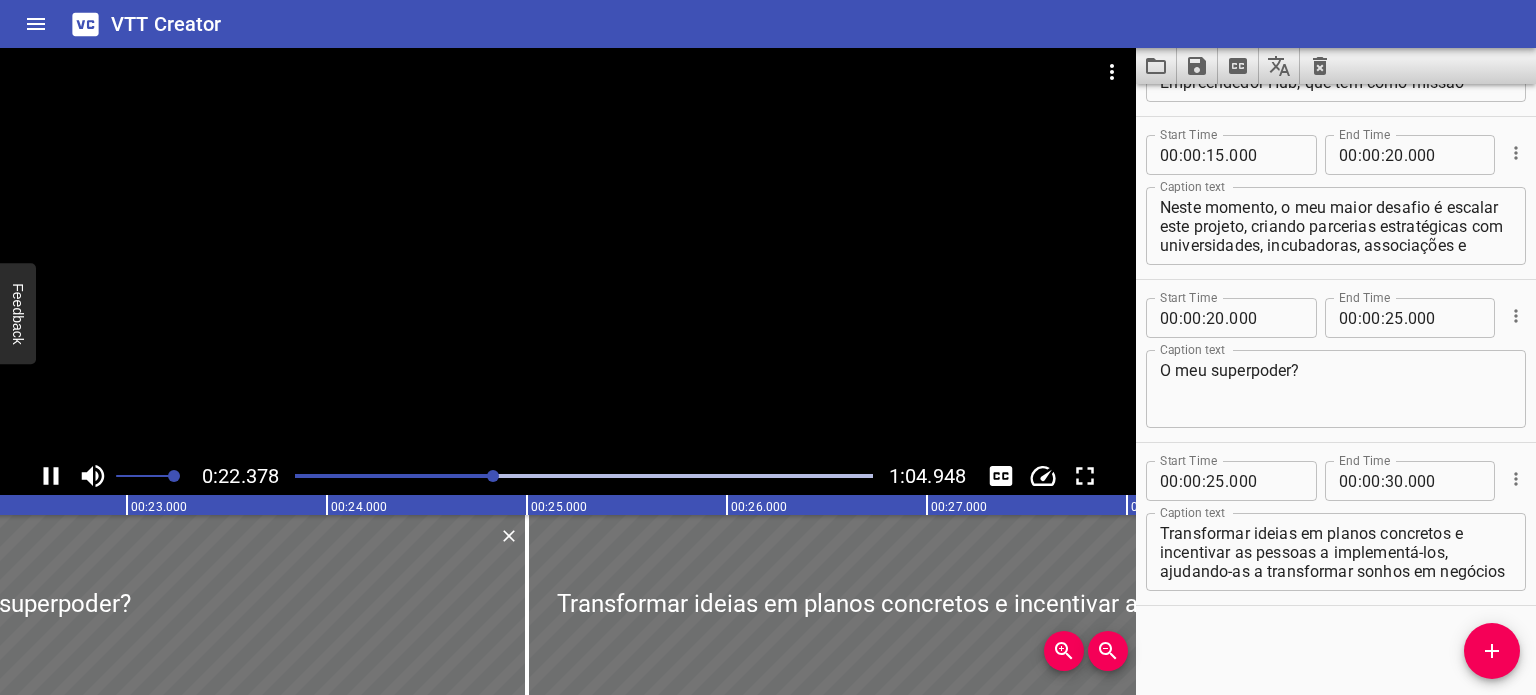 scroll, scrollTop: 0, scrollLeft: 4476, axis: horizontal 